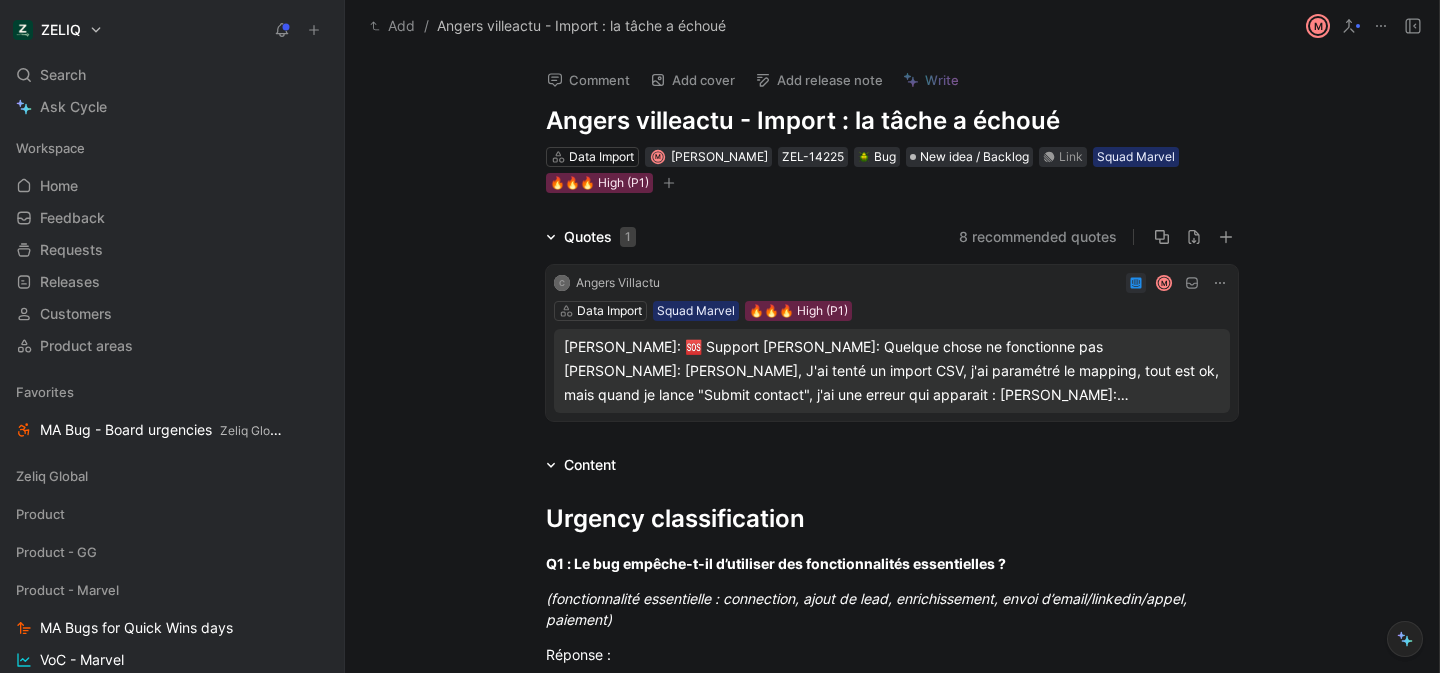 scroll, scrollTop: 0, scrollLeft: 0, axis: both 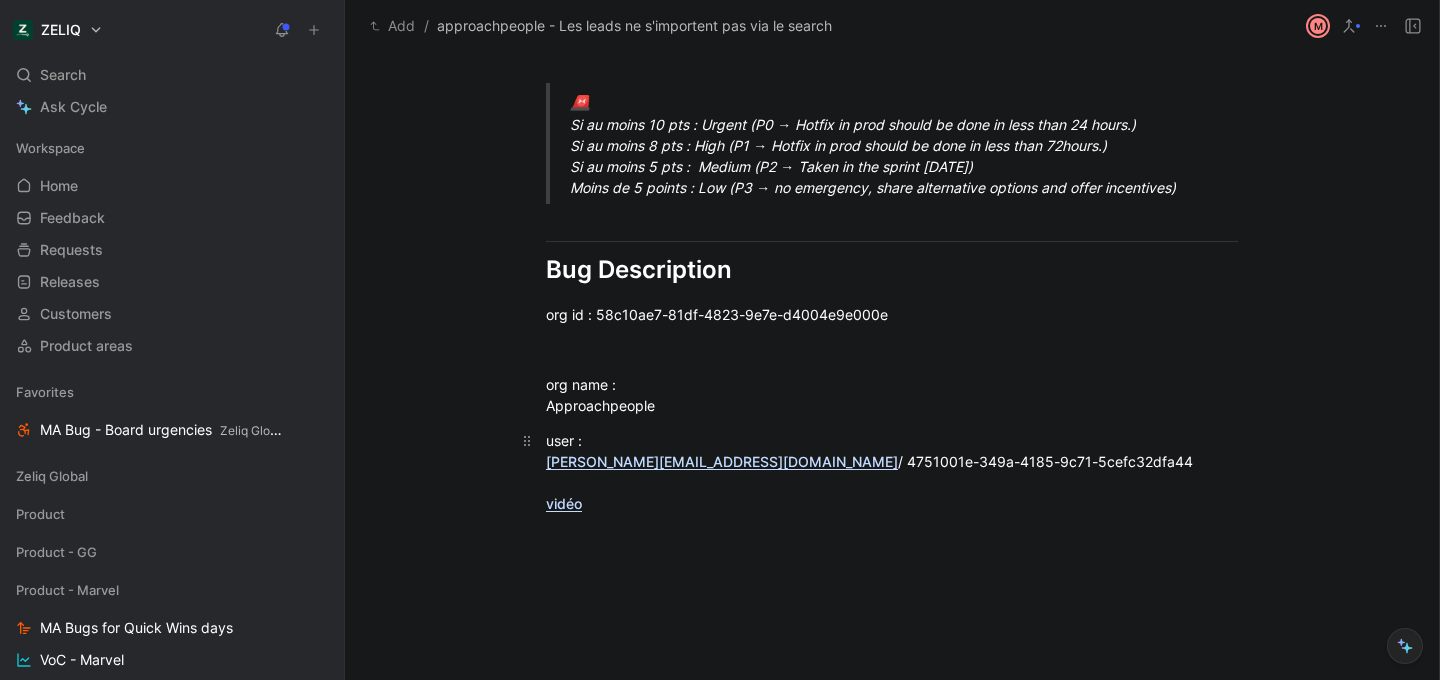 click on "vidéo" at bounding box center (564, 503) 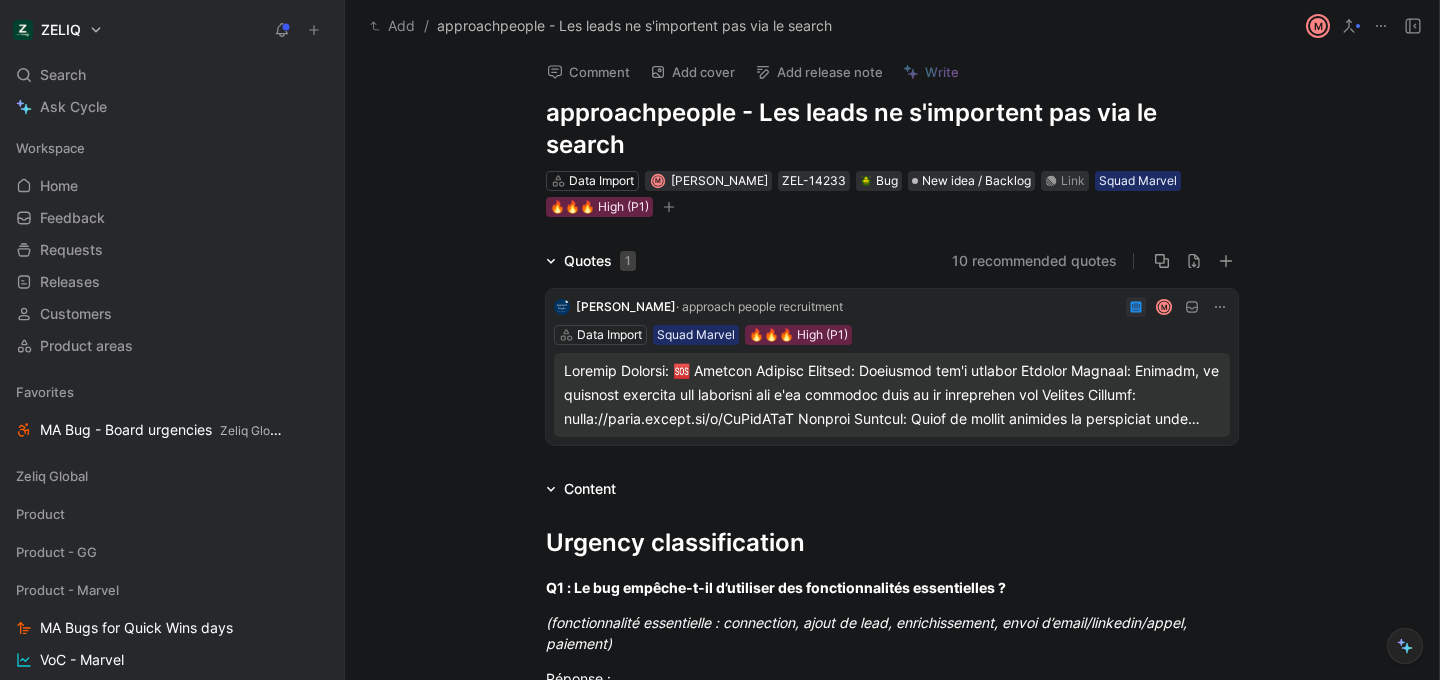 scroll, scrollTop: 0, scrollLeft: 0, axis: both 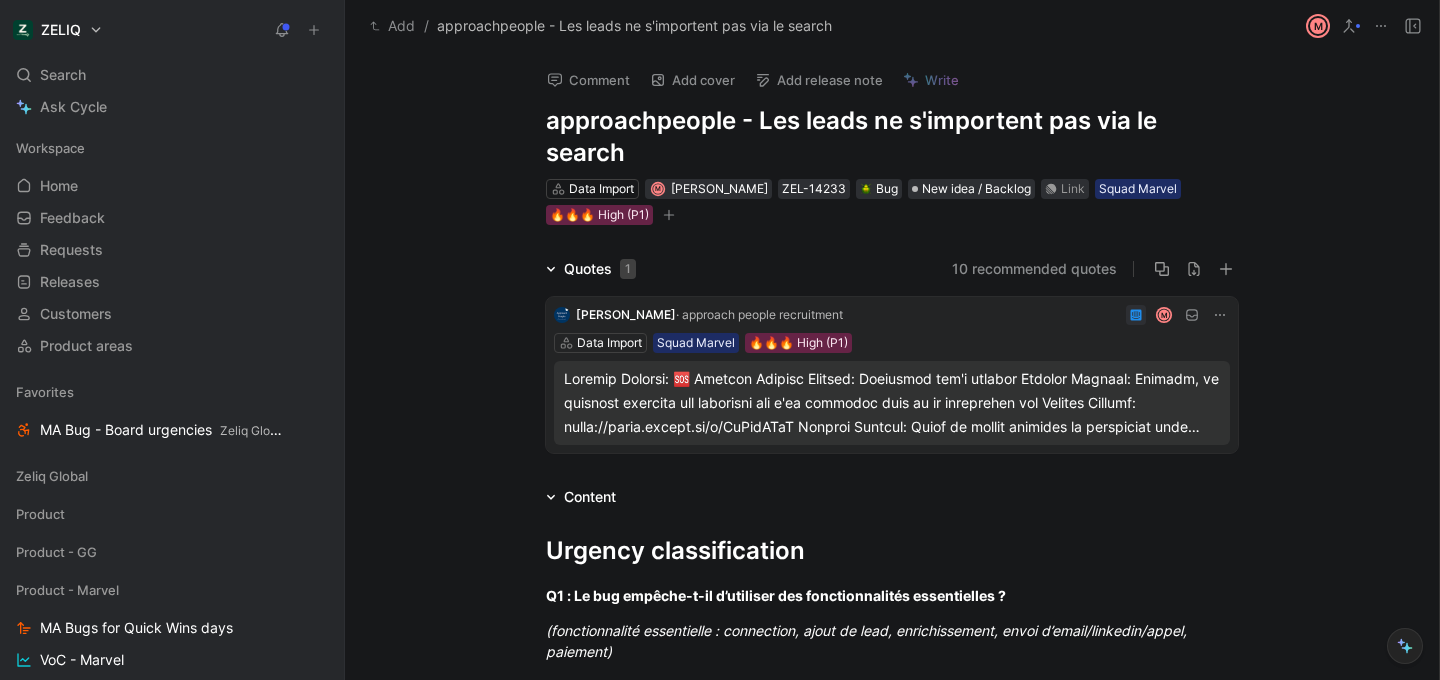 click on "Comment" at bounding box center (588, 80) 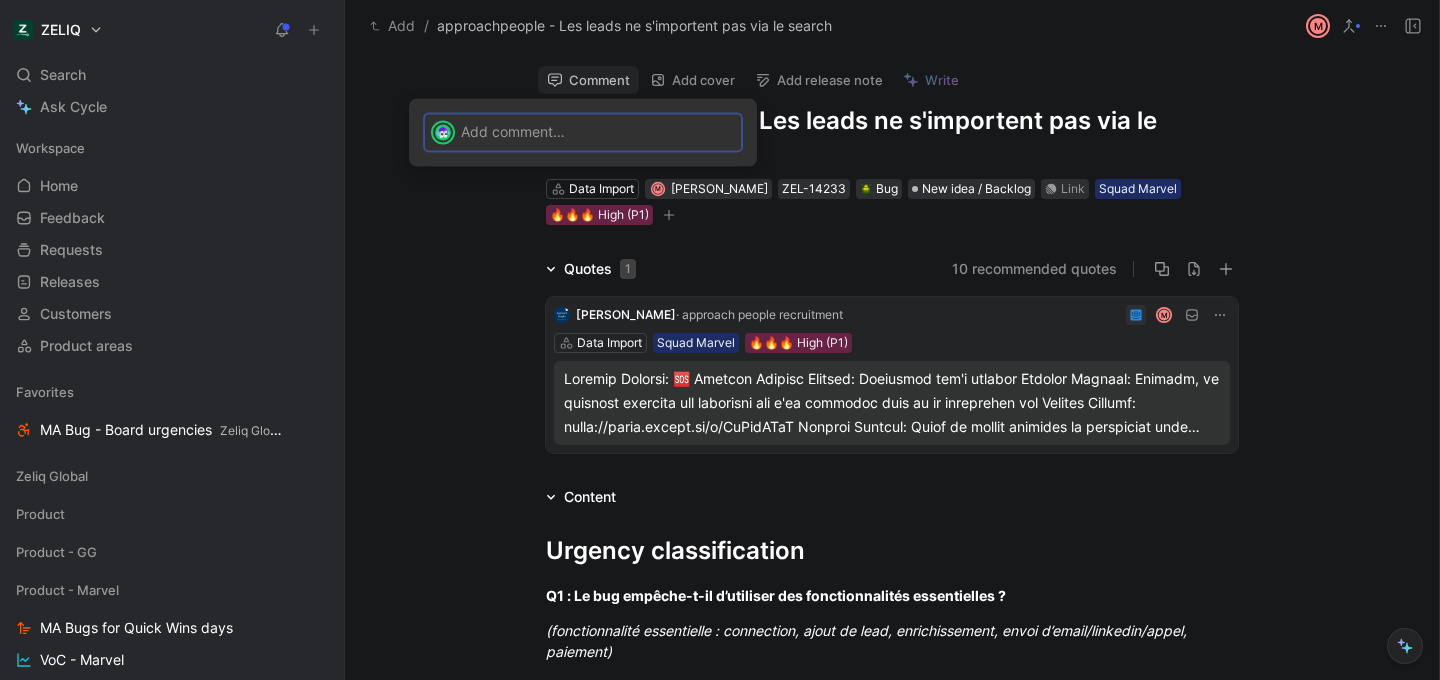 type 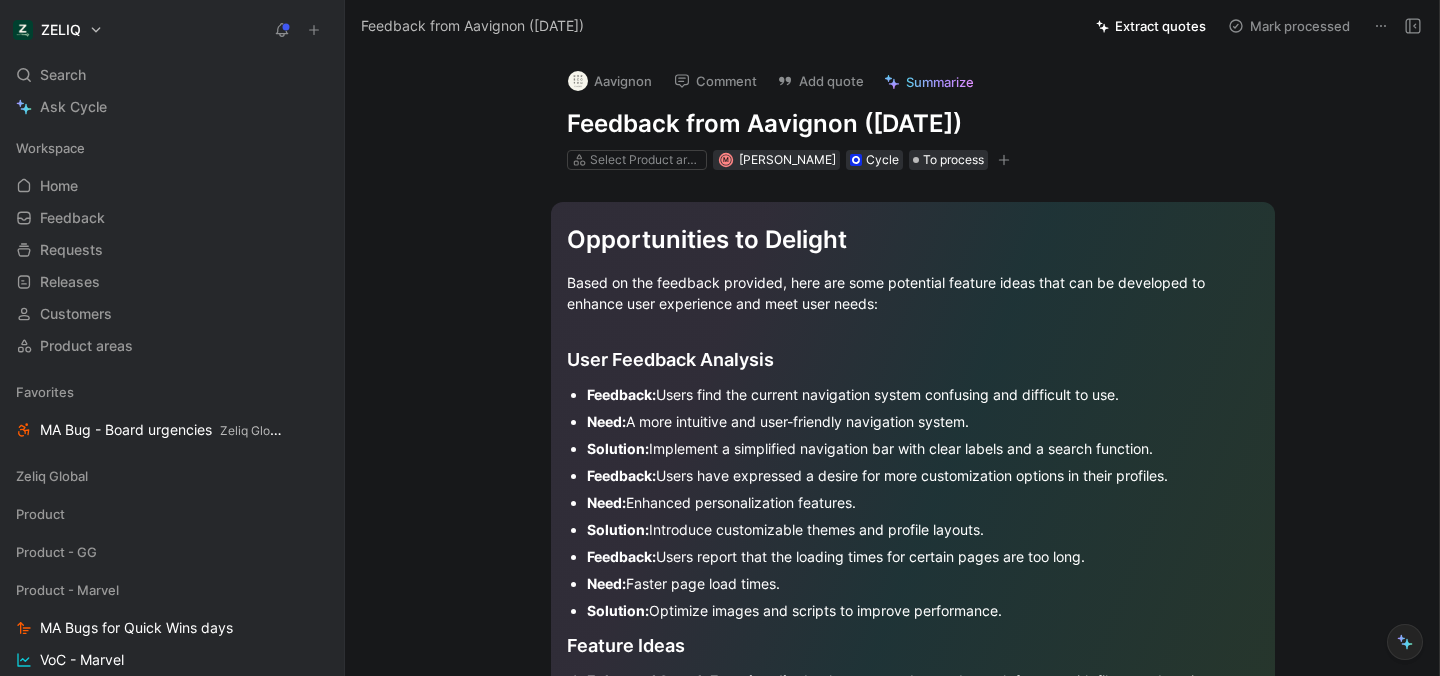 scroll, scrollTop: 0, scrollLeft: 0, axis: both 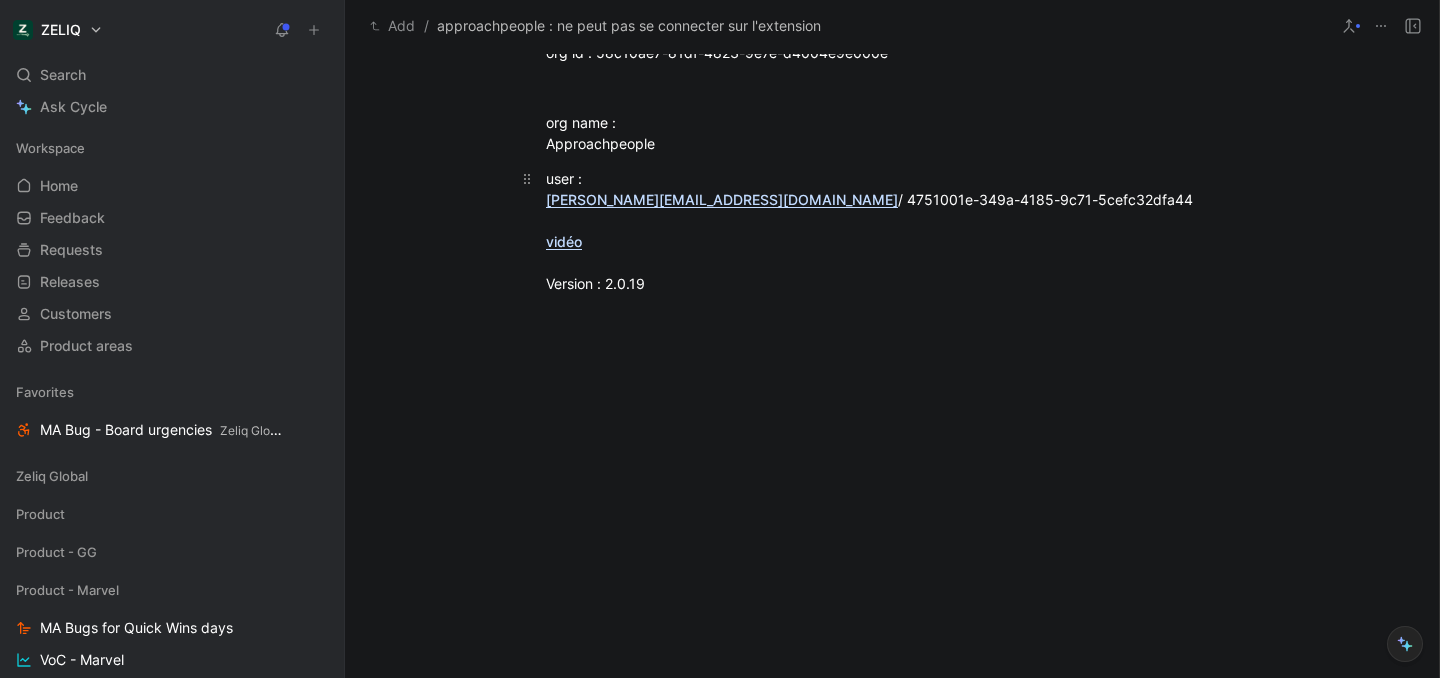 click on "perrine@approachpeople.com" at bounding box center (722, 199) 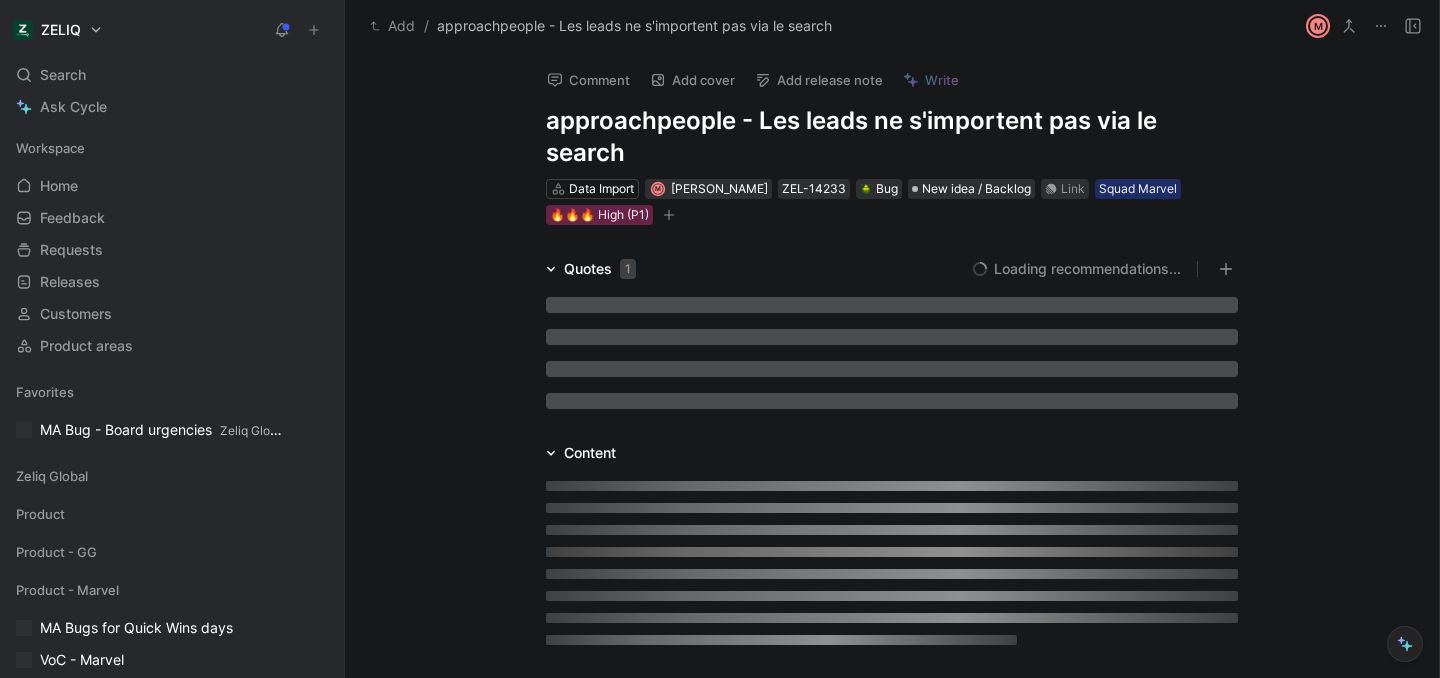 scroll, scrollTop: 0, scrollLeft: 0, axis: both 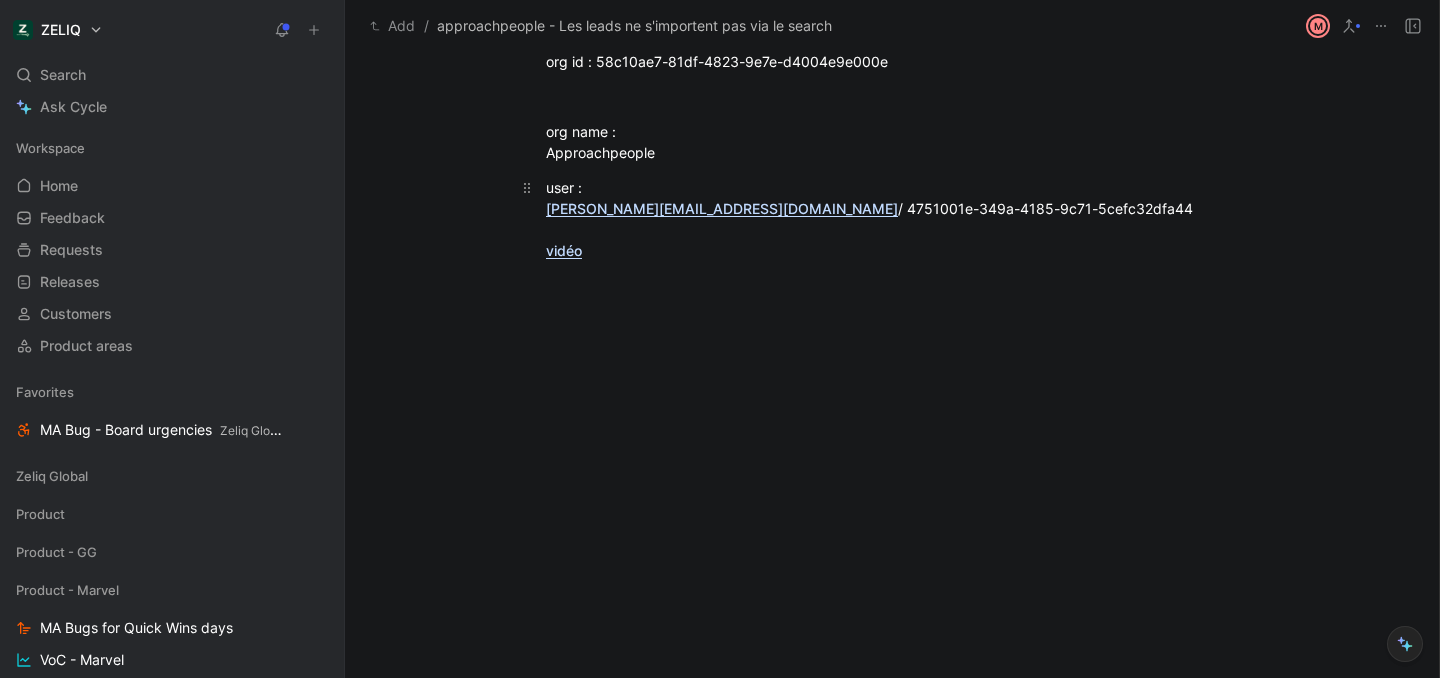 click on "vidéo" at bounding box center (564, 250) 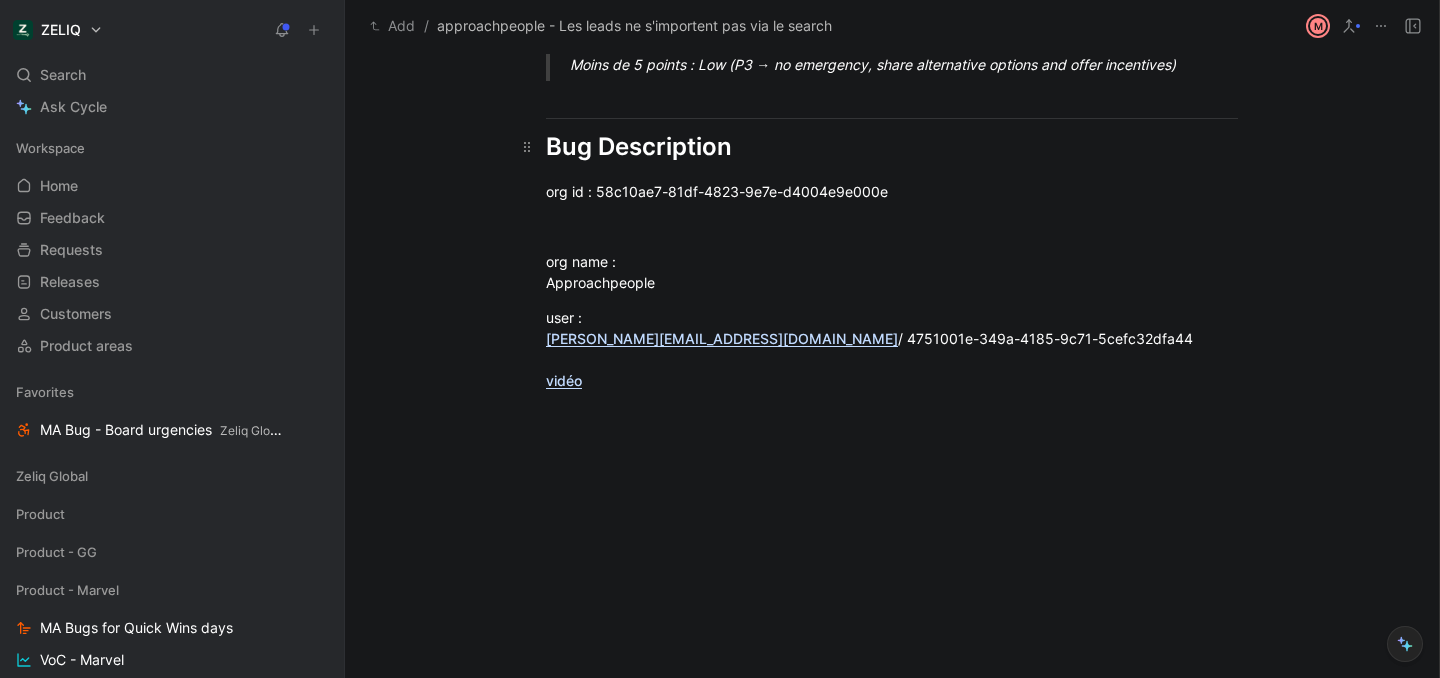 scroll, scrollTop: 1375, scrollLeft: 0, axis: vertical 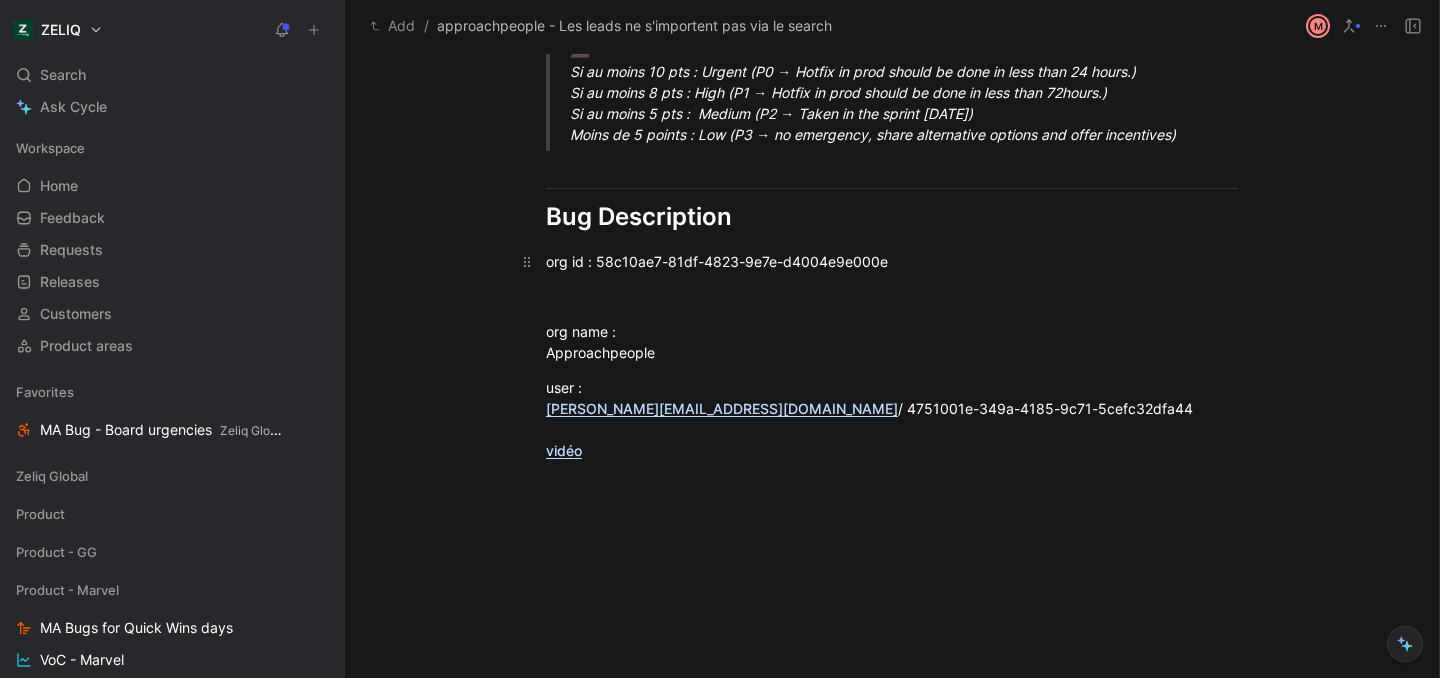 click on "org id : 58c10ae7-81df-4823-9e7e-d4004e9e000e" at bounding box center [892, 261] 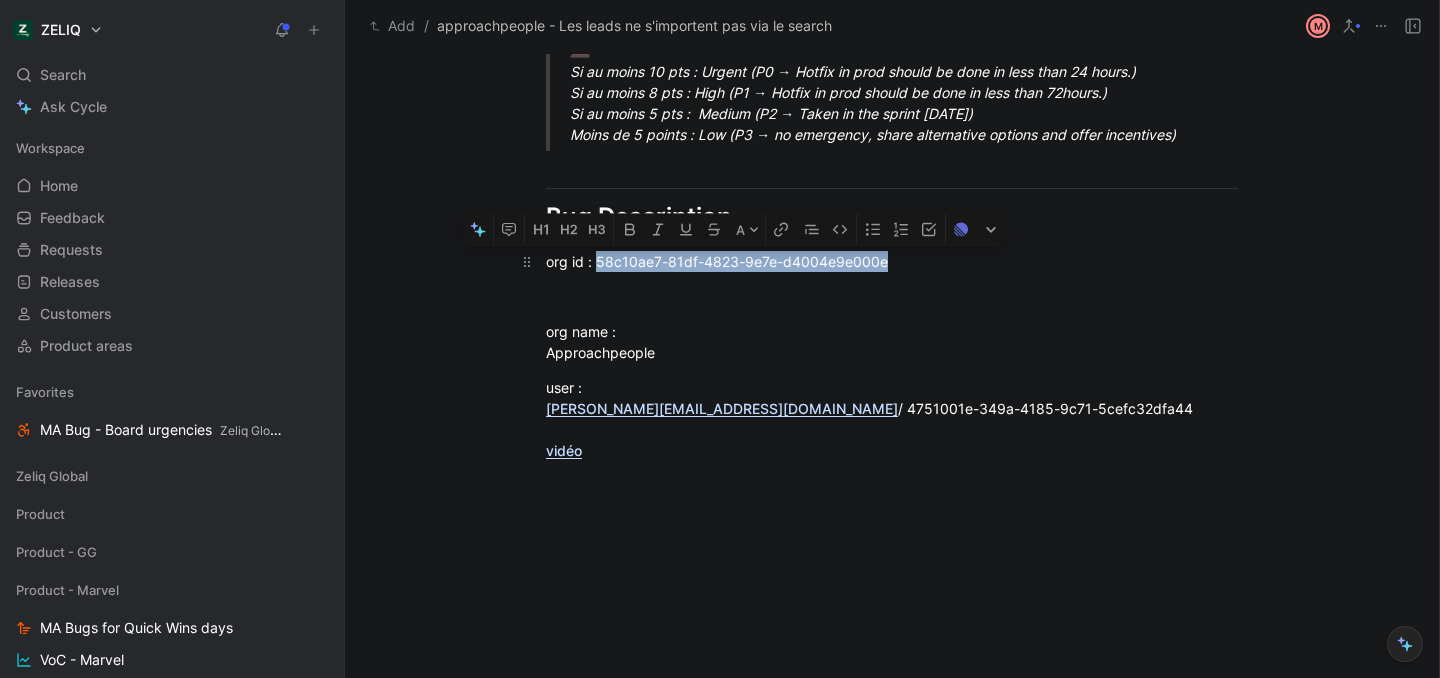 drag, startPoint x: 628, startPoint y: 258, endPoint x: 834, endPoint y: 265, distance: 206.1189 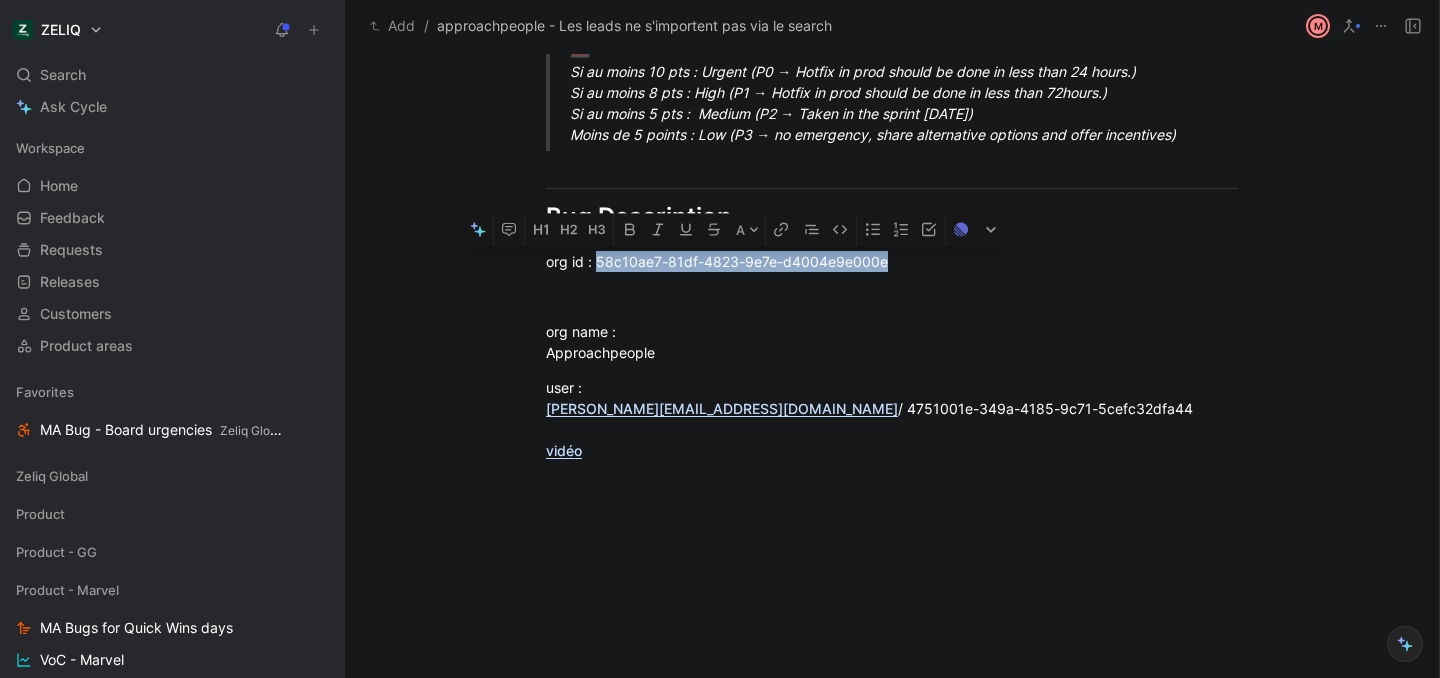 copy on "58c10ae7-81df-4823-9e7e-d4004e9e000e" 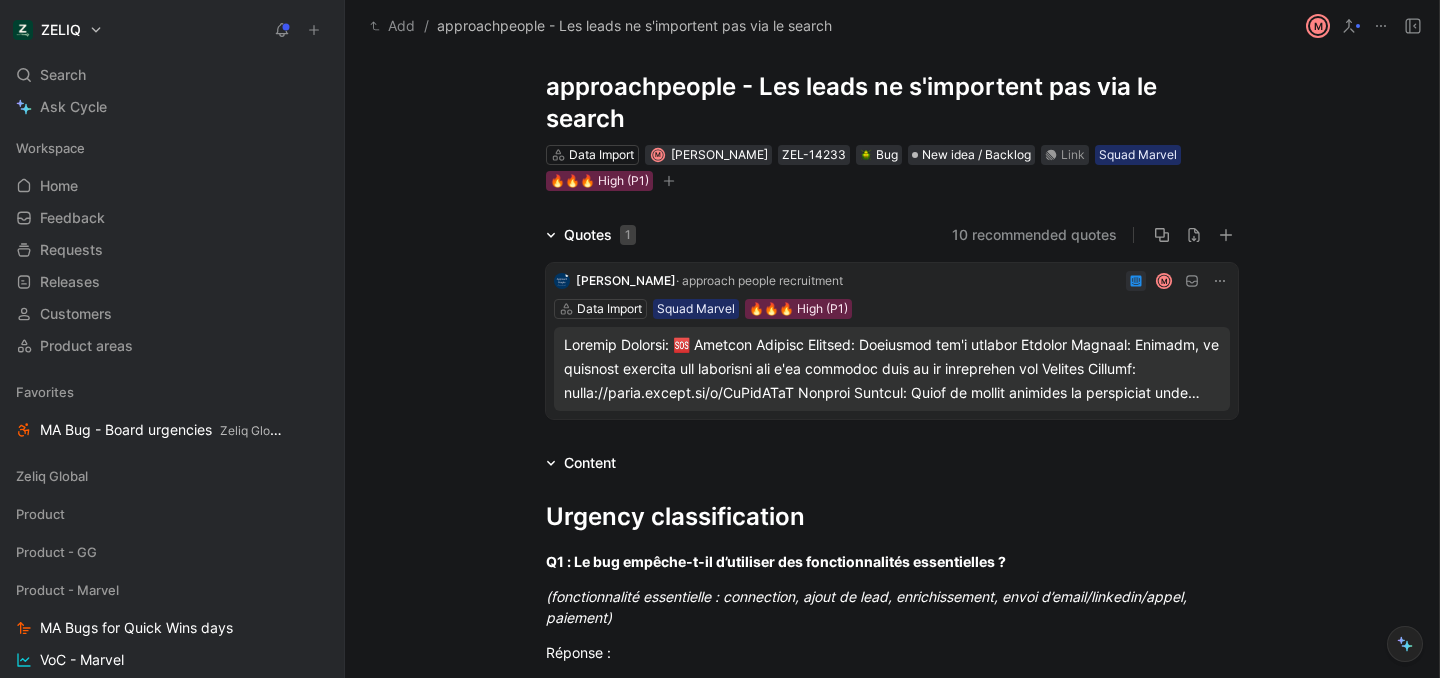 scroll, scrollTop: 0, scrollLeft: 0, axis: both 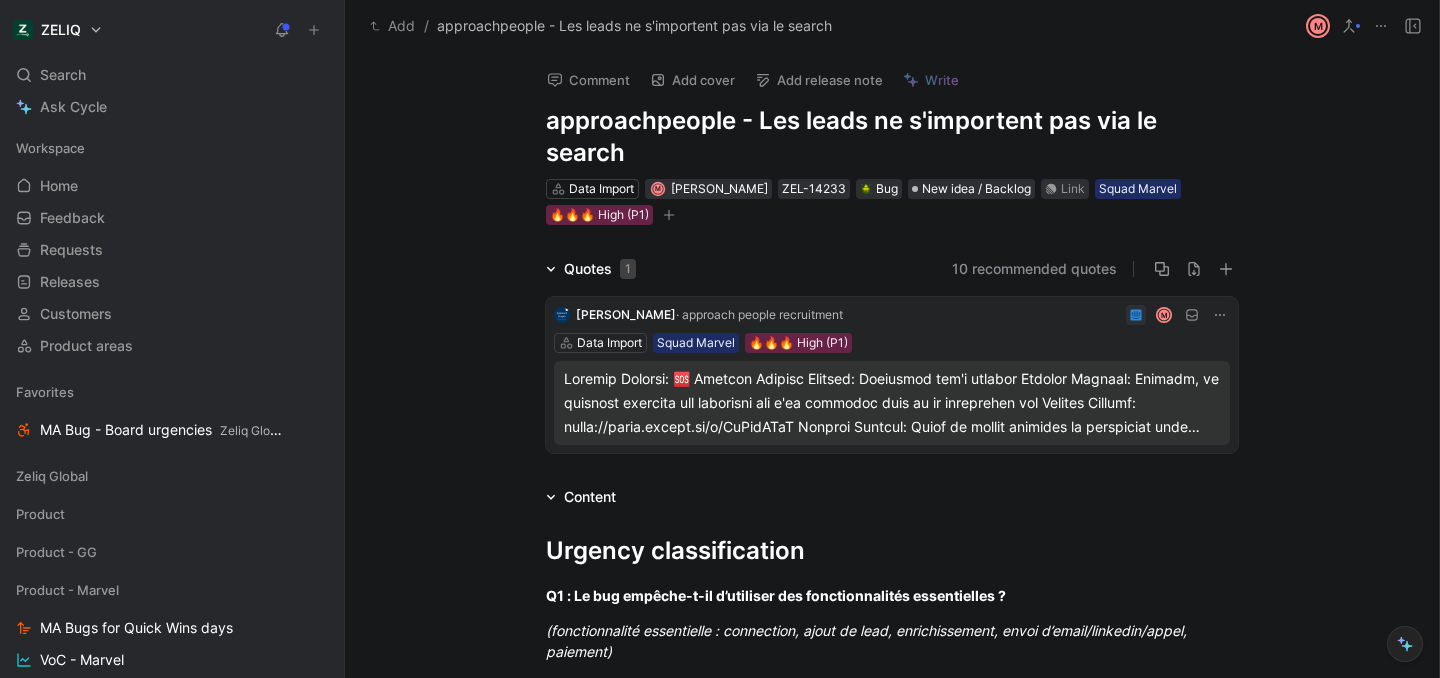 click on "Comment" at bounding box center (588, 80) 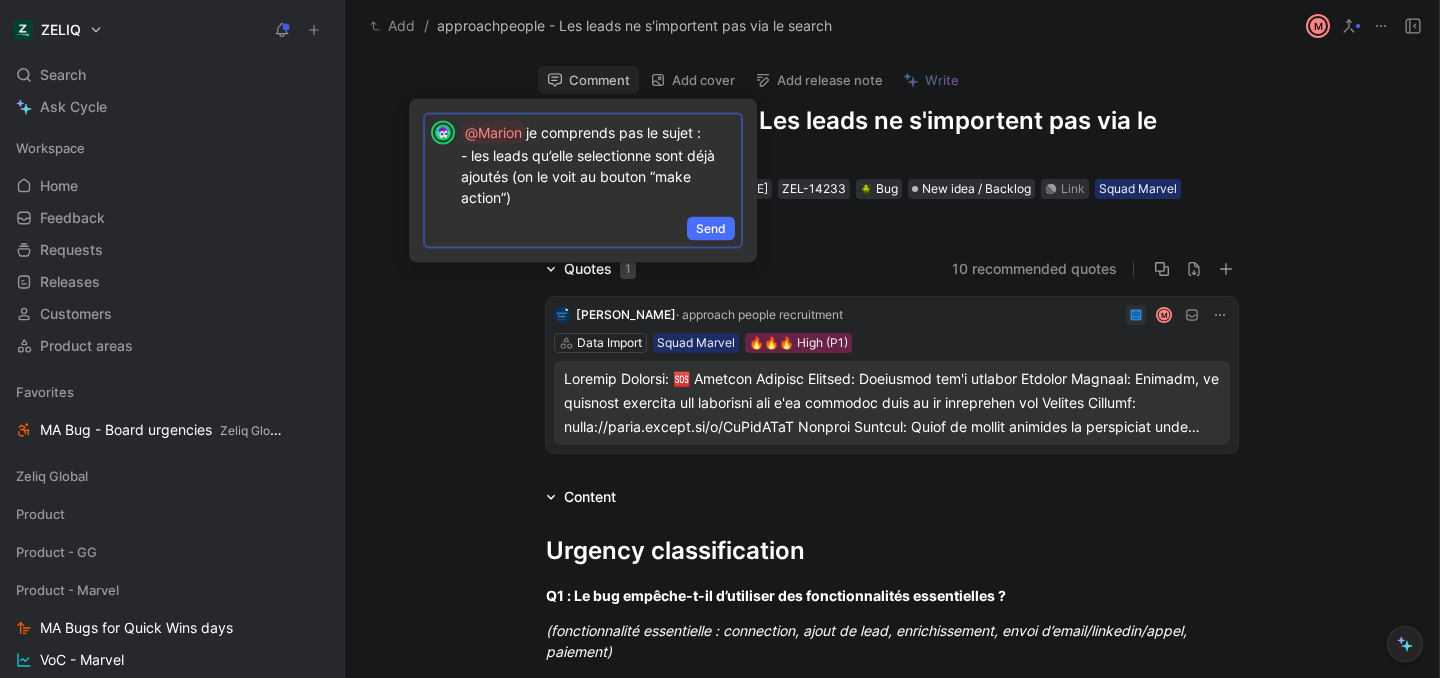 type 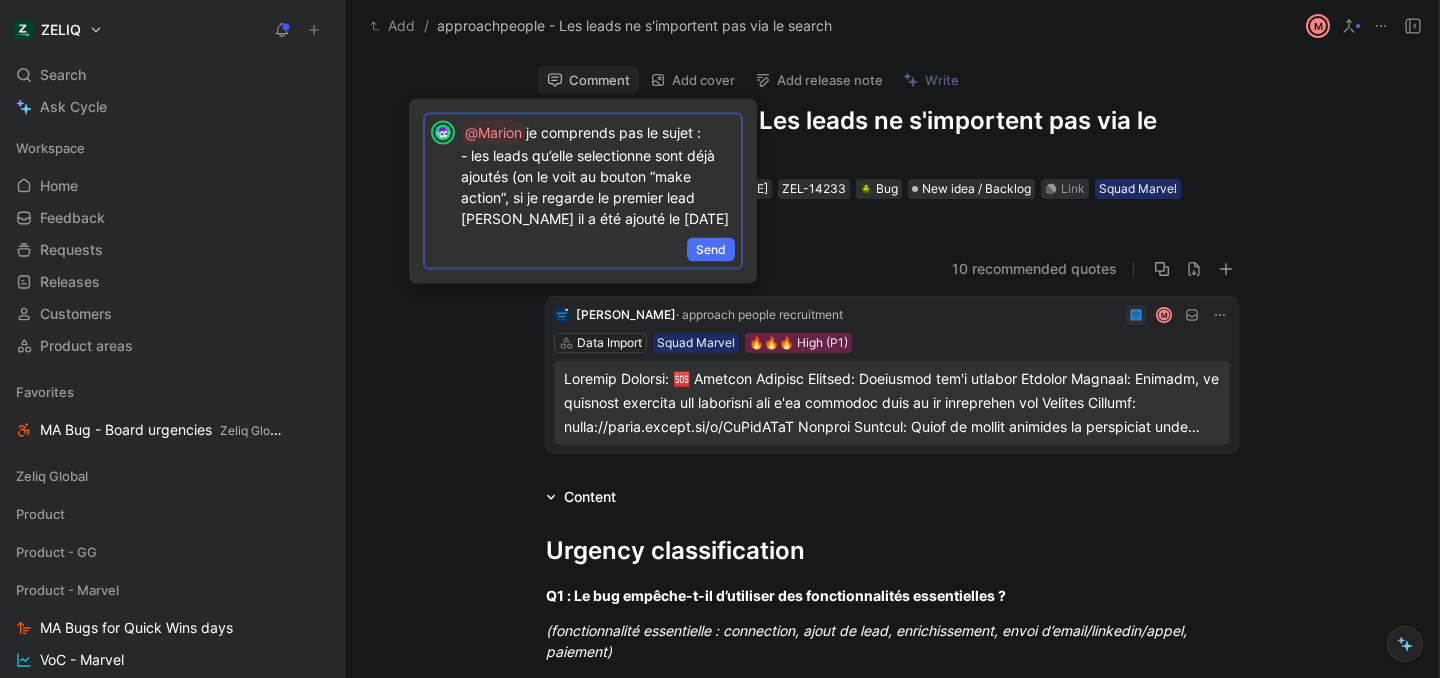 scroll, scrollTop: 10, scrollLeft: 0, axis: vertical 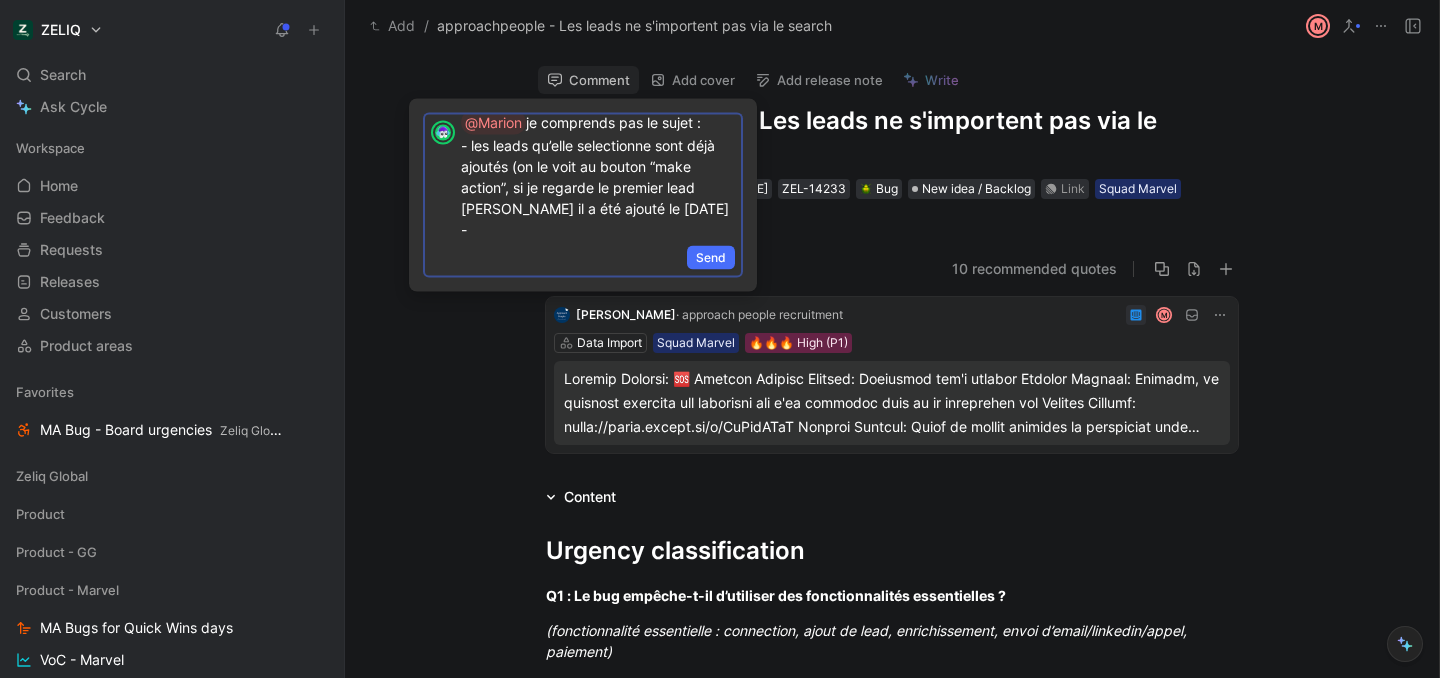 click on "@Marion  je comprends pas le sujet :  - les leads qu’elle selectionne sont déjà ajoutés (on le voit au bouton “make action”, si je regarde le premier lead Najwa Salif il a été ajouté le 13 juin -" at bounding box center [598, 175] 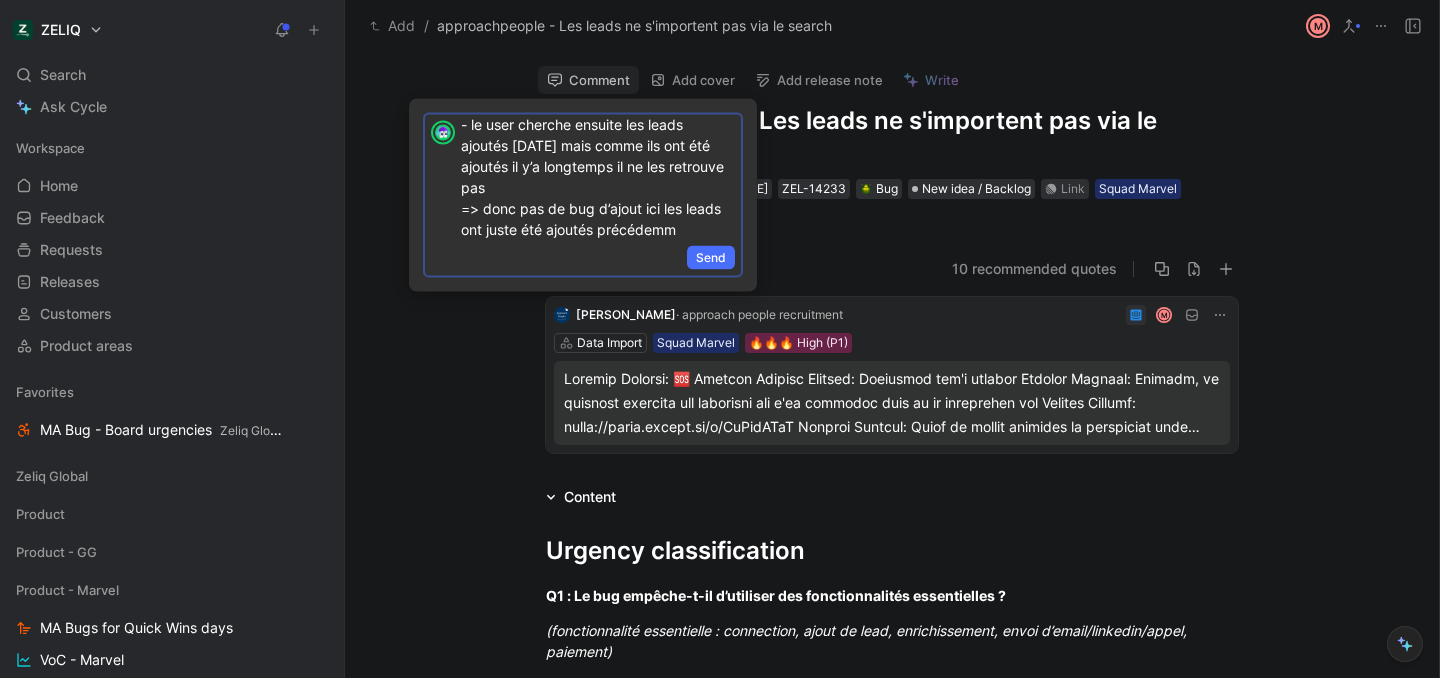 scroll, scrollTop: 136, scrollLeft: 0, axis: vertical 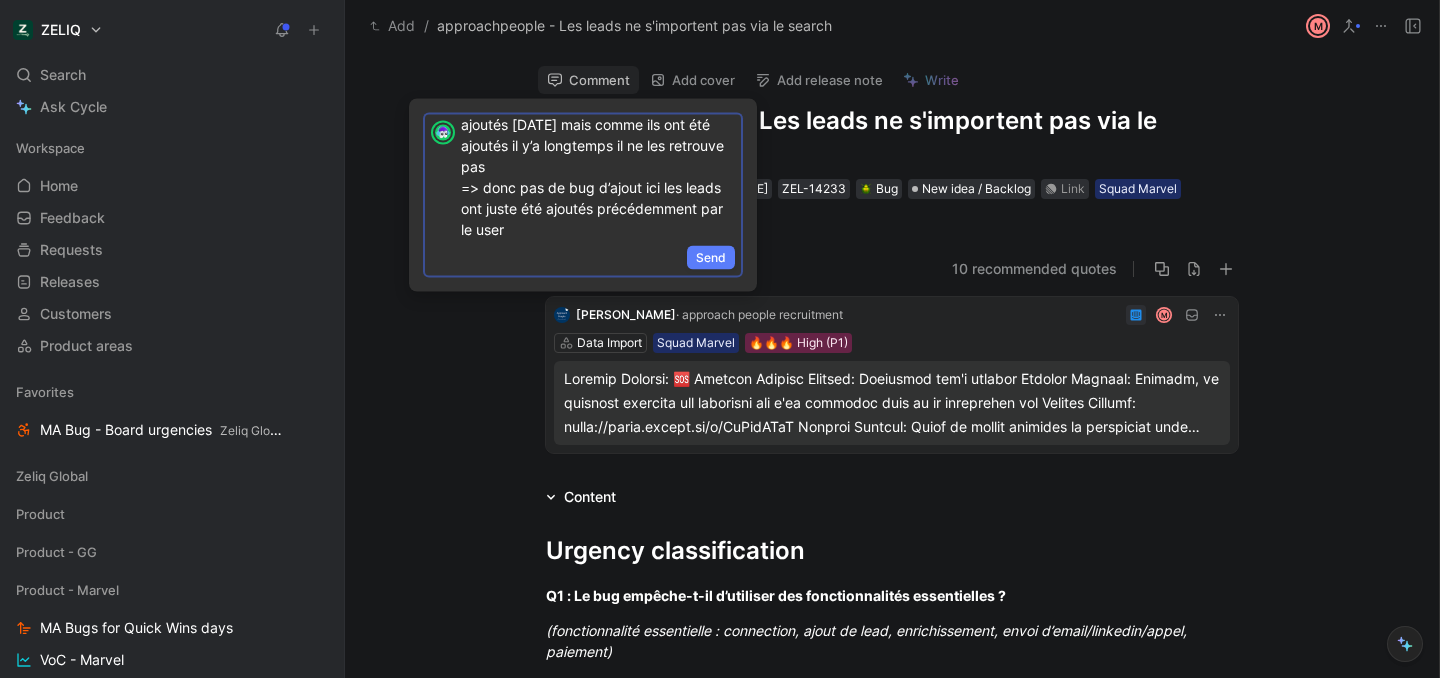 click on "Send" at bounding box center (711, 258) 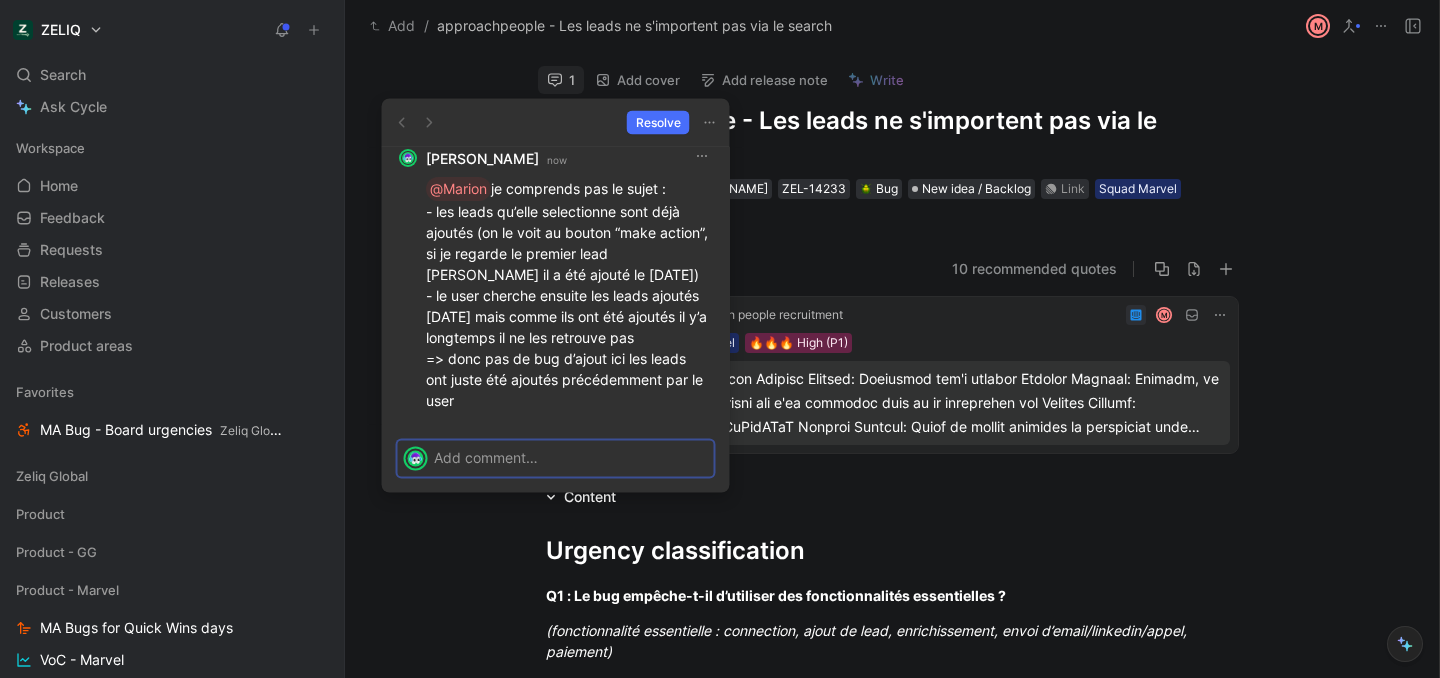 scroll, scrollTop: 0, scrollLeft: 0, axis: both 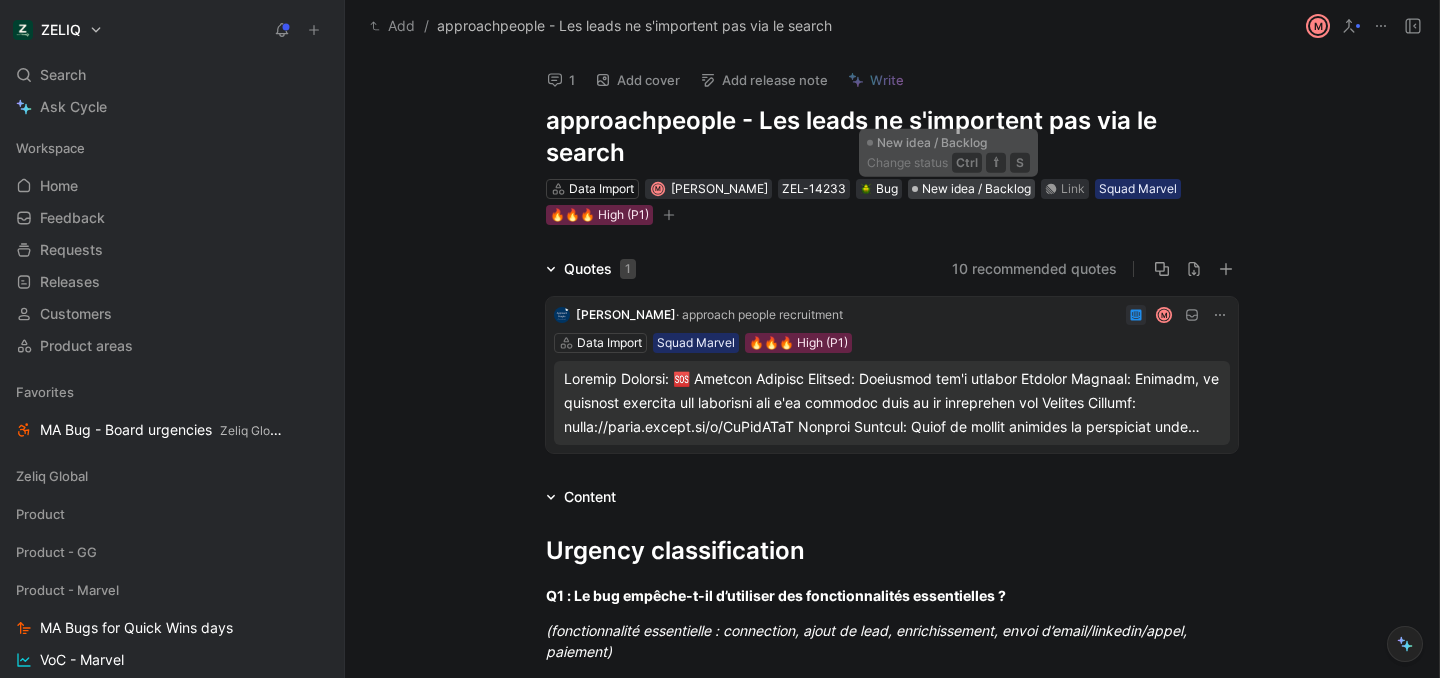 click on "New idea / Backlog" at bounding box center [976, 189] 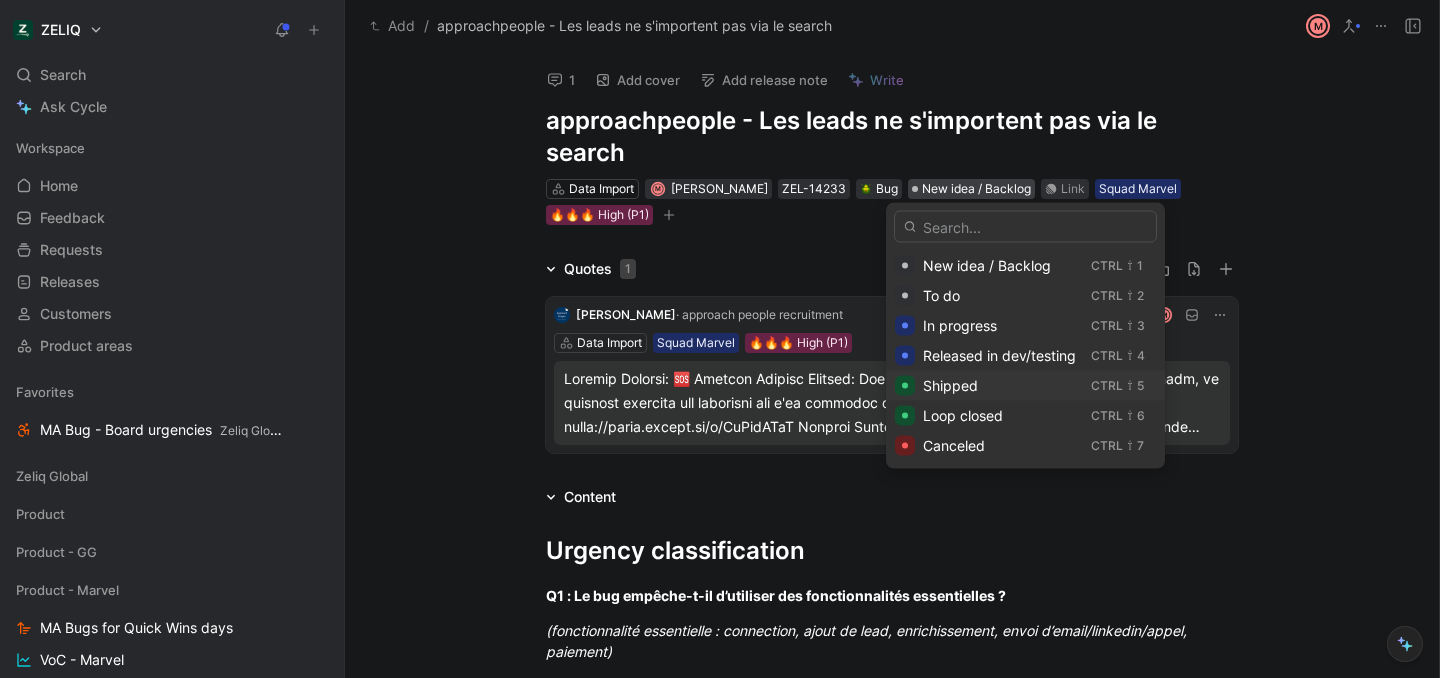 click on "Shipped" at bounding box center (950, 385) 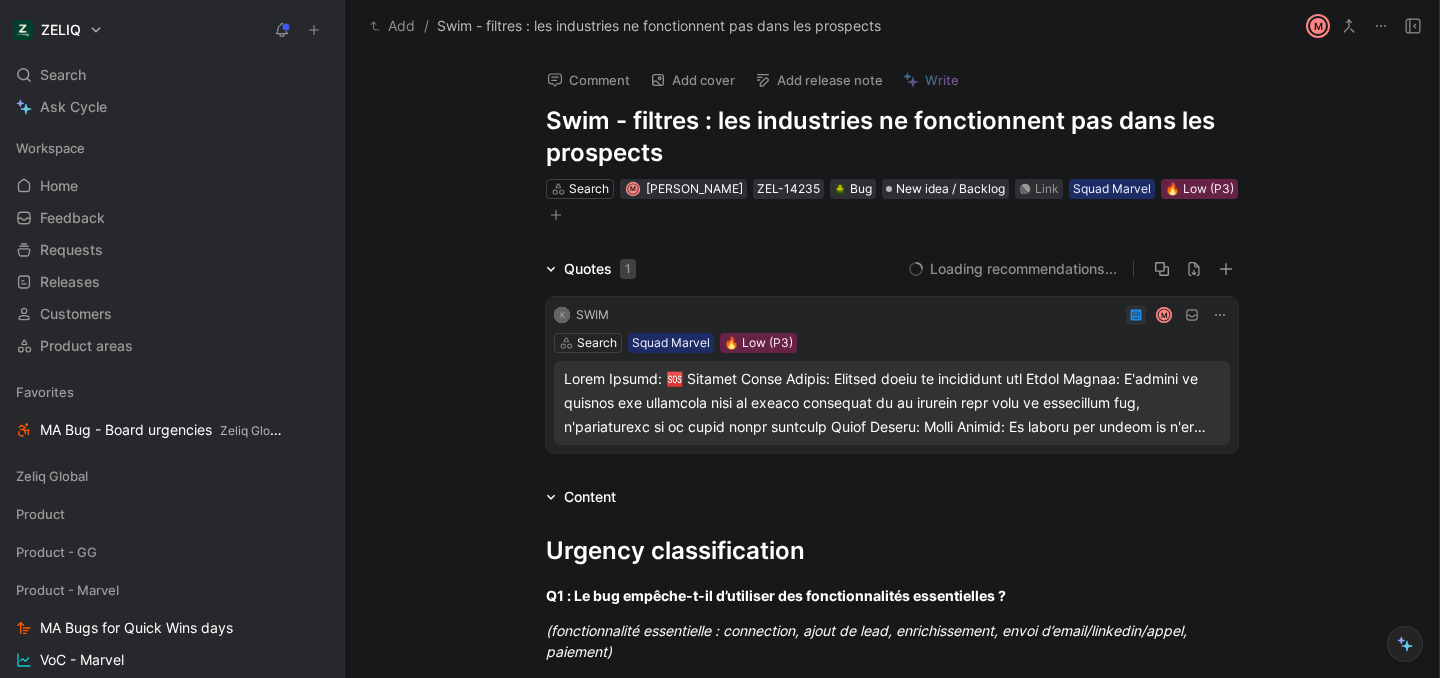 scroll, scrollTop: 0, scrollLeft: 0, axis: both 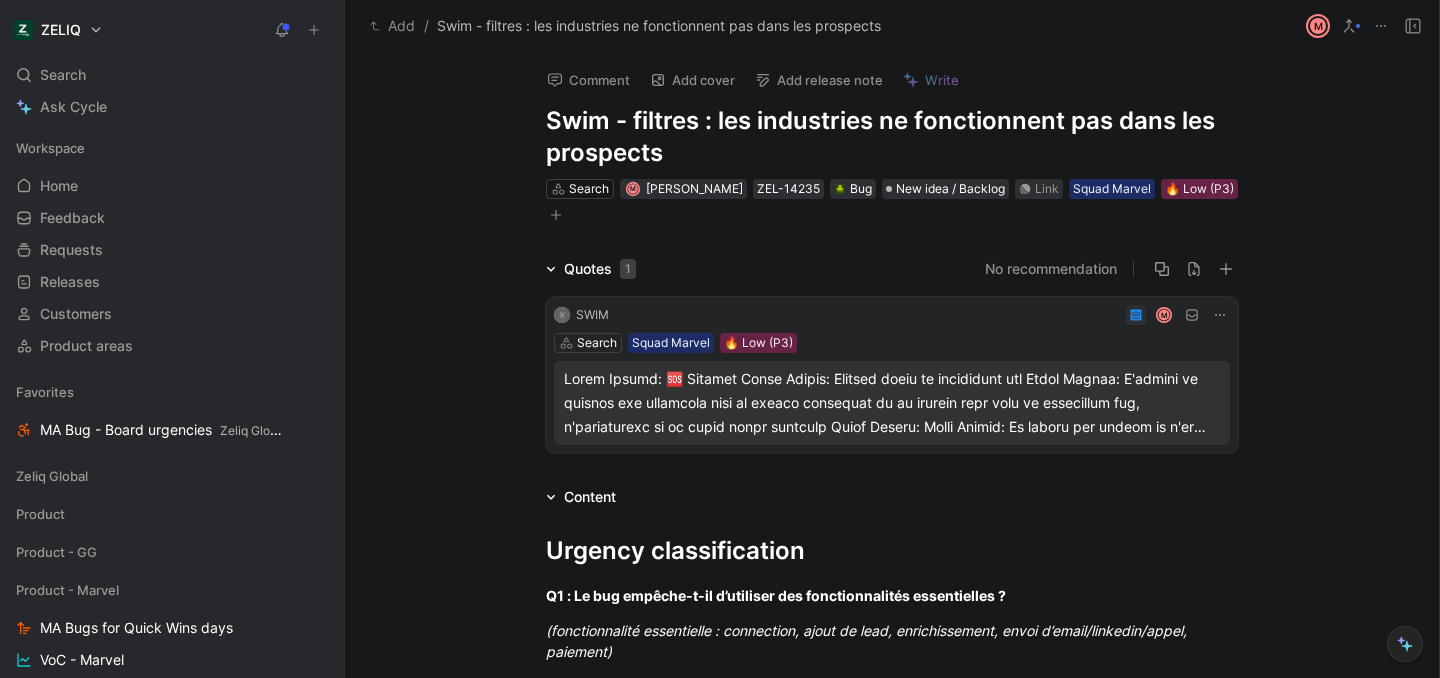 click on "Comment" at bounding box center (588, 80) 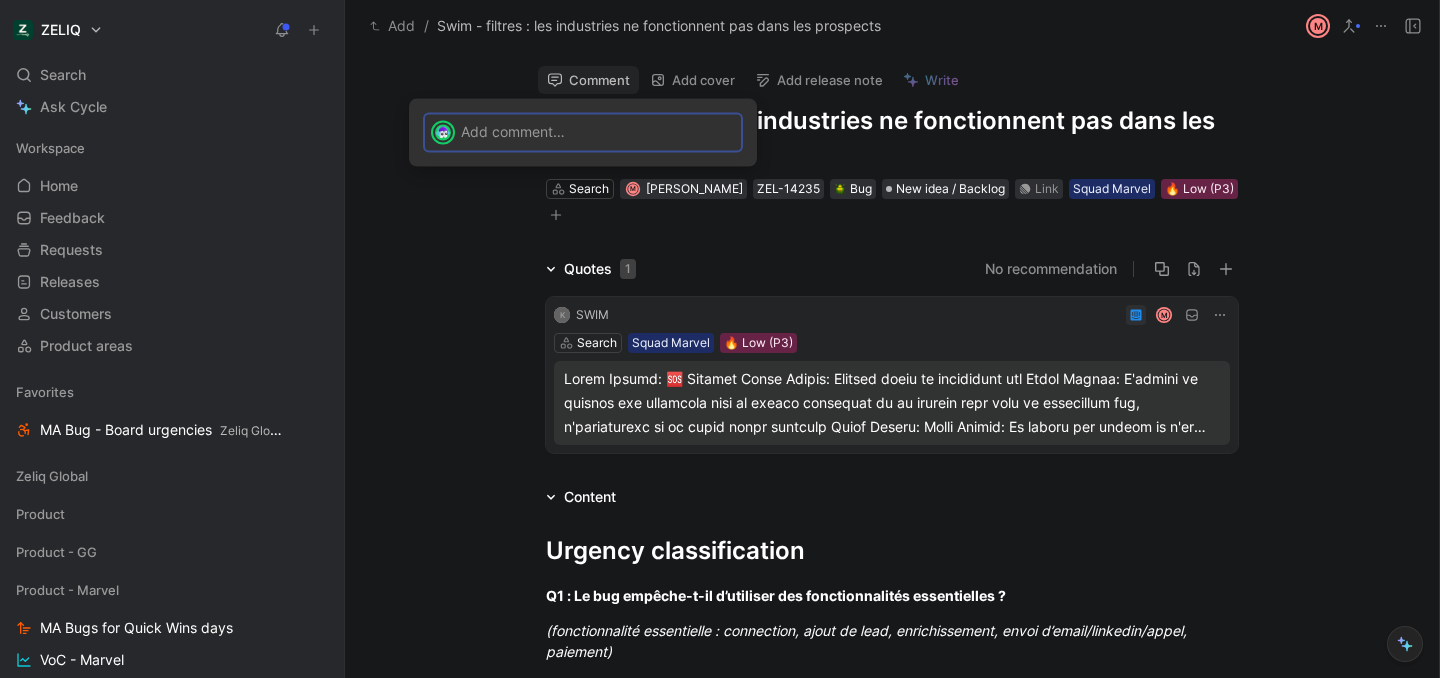 type 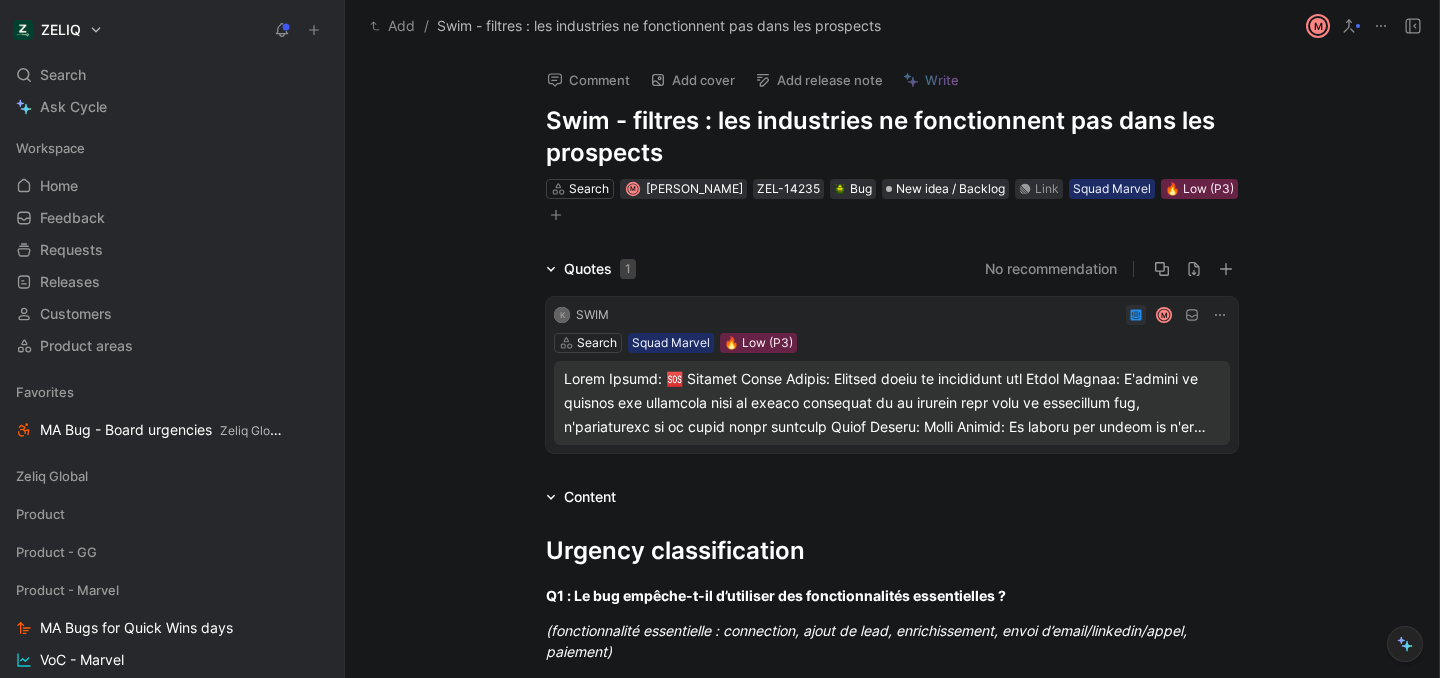 click at bounding box center [892, 403] 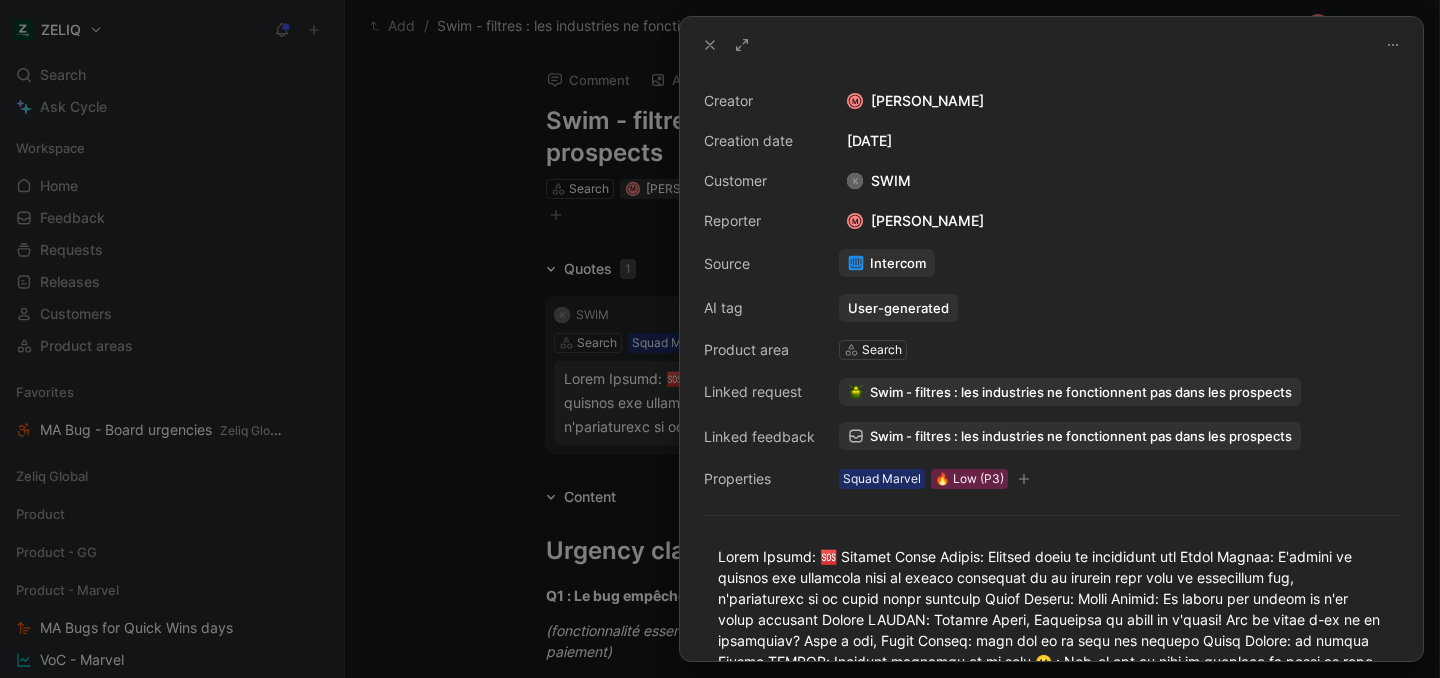 click on "Swim - filtres :  les industries ne fonctionnent pas dans les prospects" at bounding box center [1081, 436] 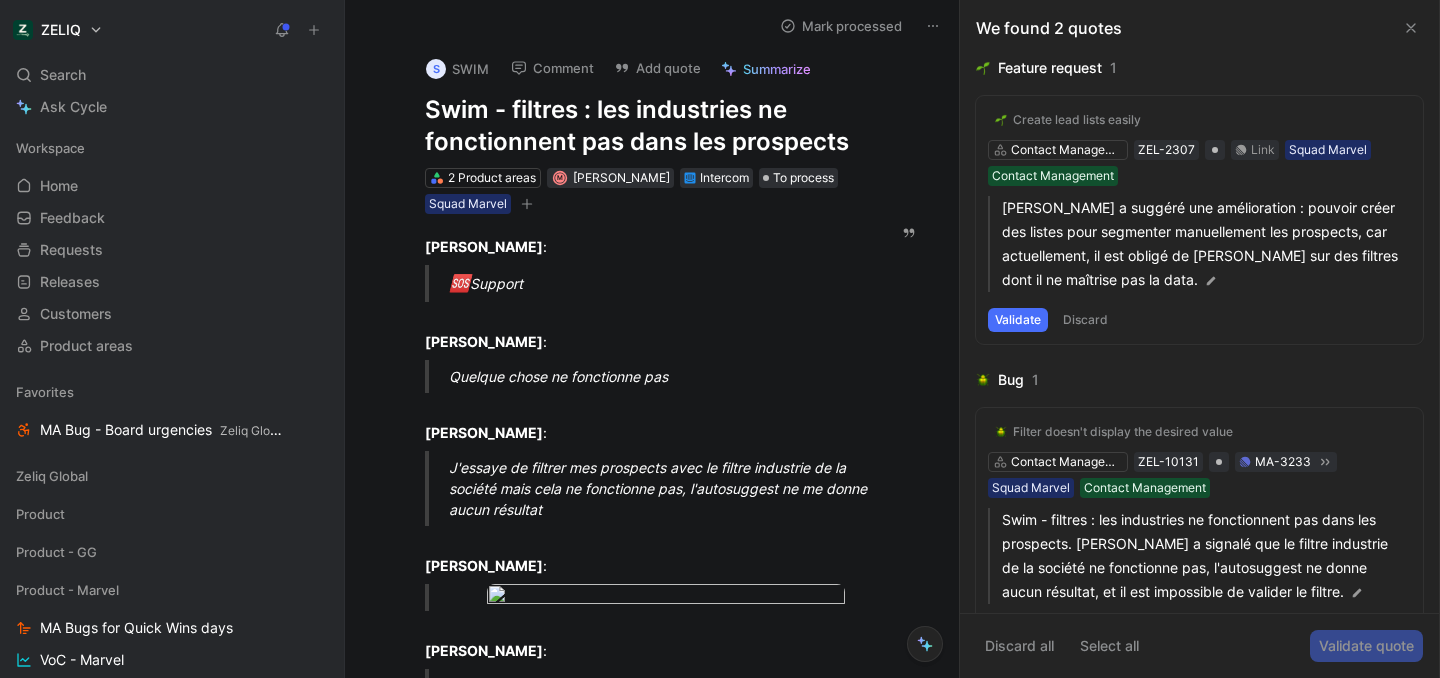 scroll, scrollTop: 188, scrollLeft: 0, axis: vertical 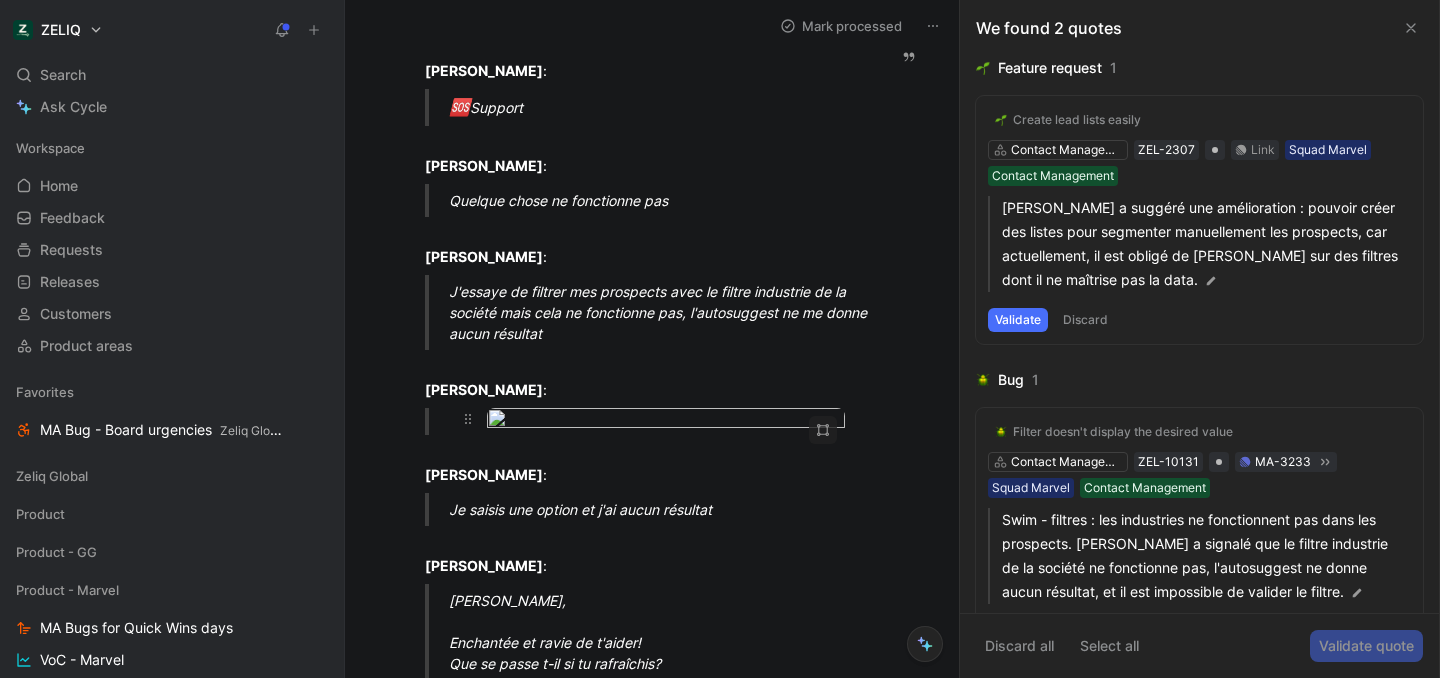 click on "ZELIQ Search ⌘ K Ask Cycle Workspace Home G then H Feedback G then F Requests G then R Releases G then L Customers Product areas Favorites MA Bug - Board urgencies Zeliq Global Zeliq Global Product Product - GG Product - Marvel MA Bugs for Quick Wins days  VoC - Marvel All Epics MA - All features/epics/bugs MA - Insights/product area/date MA - Feedbacks MA - Bugs MA - Features Listing MA - Features pipeline MA - Roadmap  MA - Roadmap - Kanban Product - DC Design Other Success Squad - GG Squad - DC Squad - Marvel
To pick up a draggable item, press the space bar.
While dragging, use the arrow keys to move the item.
Press space again to drop the item in its new position, or press escape to cancel.
Help center Invite member Swim - filtres :  les industries ne fonctionnent pas dans les prospects Mark processed S SWIM Comment Add quote Summarize Swim - filtres :  les industries ne fonctionnent pas dans les prospects 2 Product areas M [PERSON_NAME] Intercom To process Squad Marvel : : :" at bounding box center (720, 339) 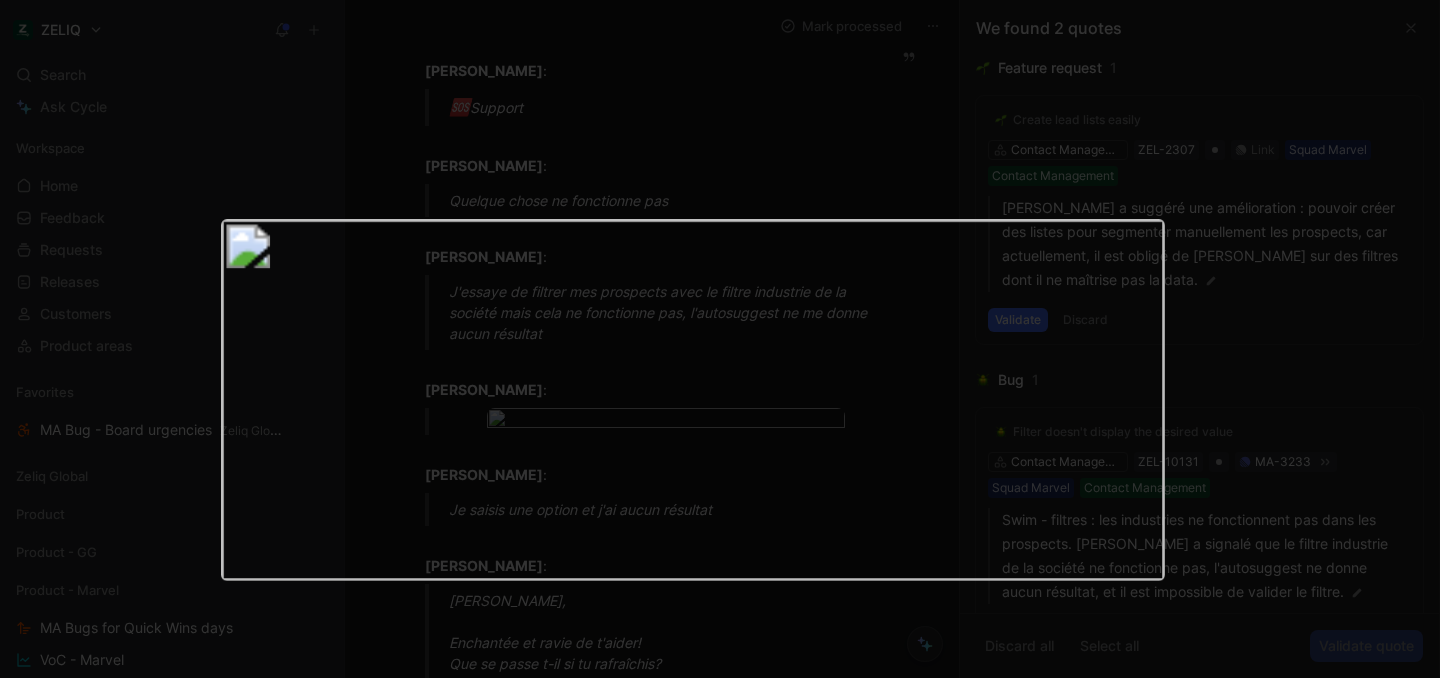 click at bounding box center [693, 400] 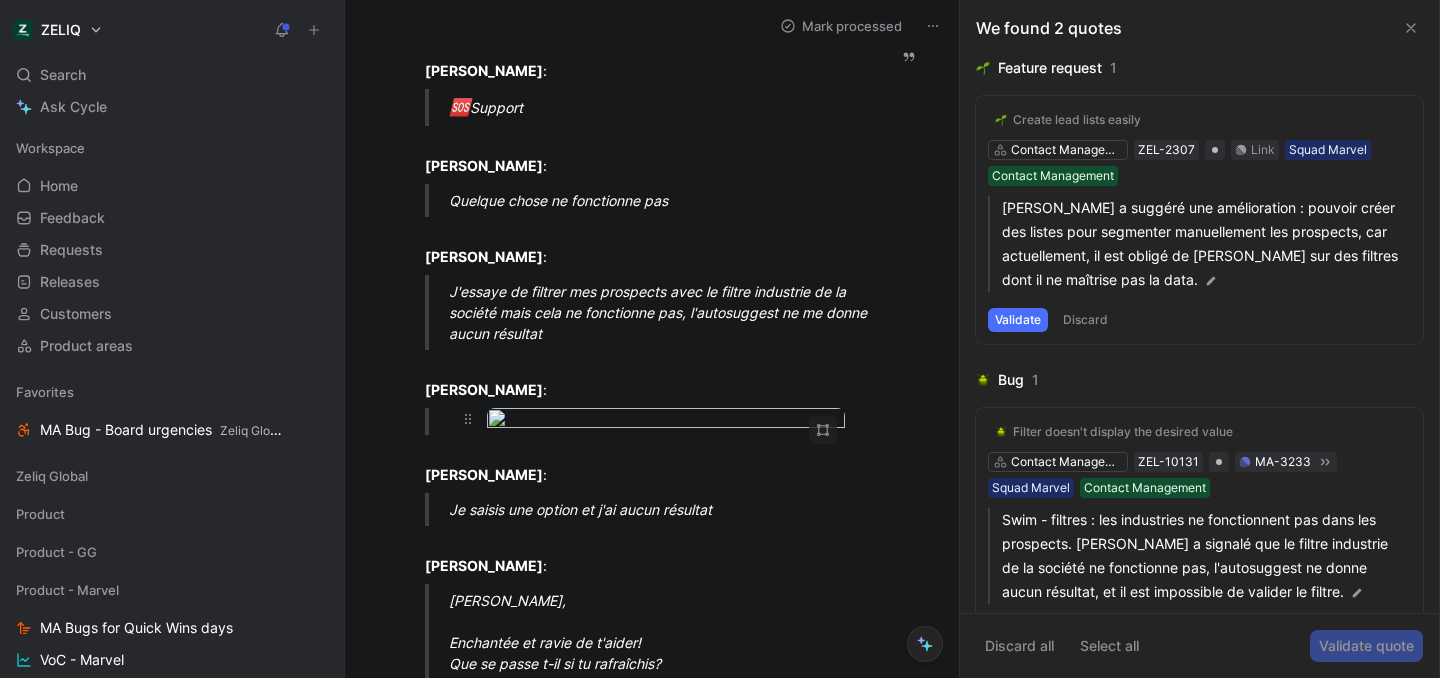 click on "ZELIQ Search ⌘ K Ask Cycle Workspace Home G then H Feedback G then F Requests G then R Releases G then L Customers Product areas Favorites MA Bug - Board urgencies Zeliq Global Zeliq Global Product Product - GG Product - Marvel MA Bugs for Quick Wins days  VoC - Marvel All Epics MA - All features/epics/bugs MA - Insights/product area/date MA - Feedbacks MA - Bugs MA - Features Listing MA - Features pipeline MA - Roadmap  MA - Roadmap - Kanban Product - DC Design Other Success Squad - GG Squad - DC Squad - Marvel
To pick up a draggable item, press the space bar.
While dragging, use the arrow keys to move the item.
Press space again to drop the item in its new position, or press escape to cancel.
Help center Invite member Swim - filtres :  les industries ne fonctionnent pas dans les prospects Mark processed S SWIM Comment Add quote Summarize Swim - filtres :  les industries ne fonctionnent pas dans les prospects 2 Product areas M [PERSON_NAME] Intercom To process Squad Marvel : : :" at bounding box center (720, 339) 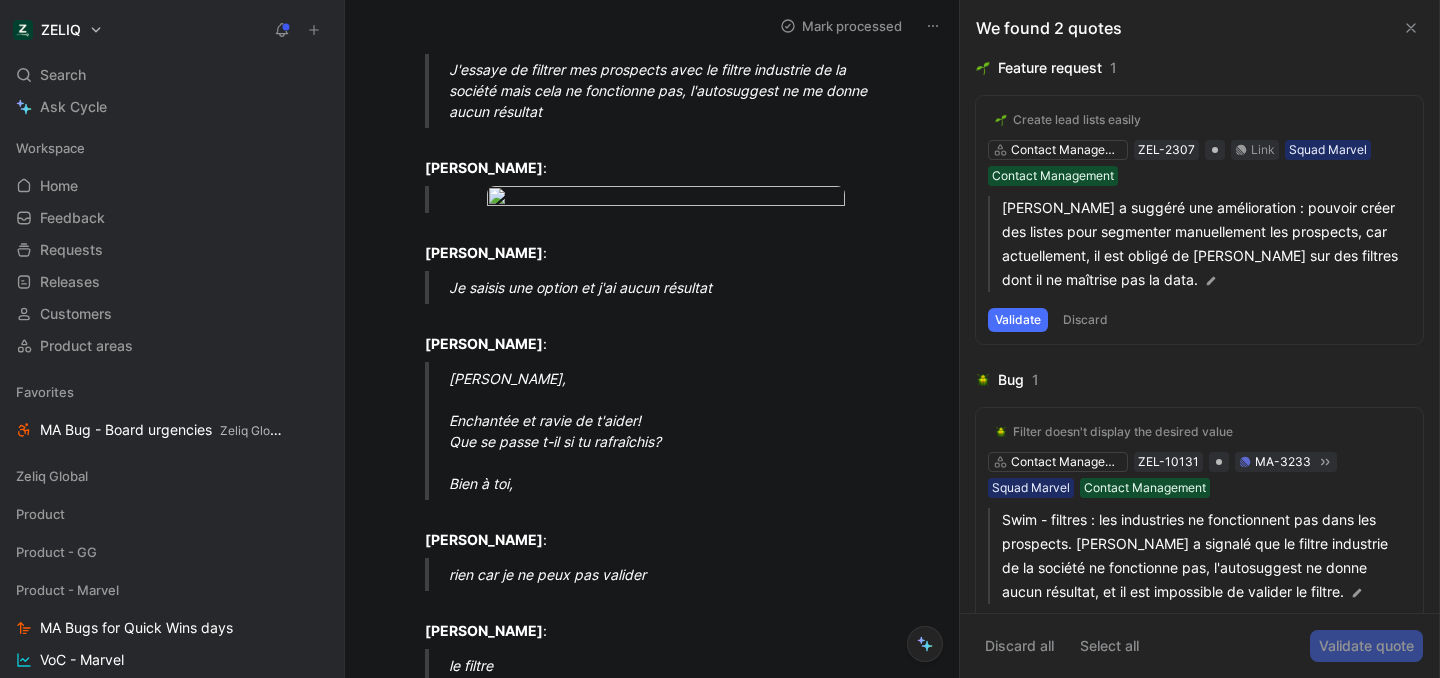 scroll, scrollTop: 409, scrollLeft: 0, axis: vertical 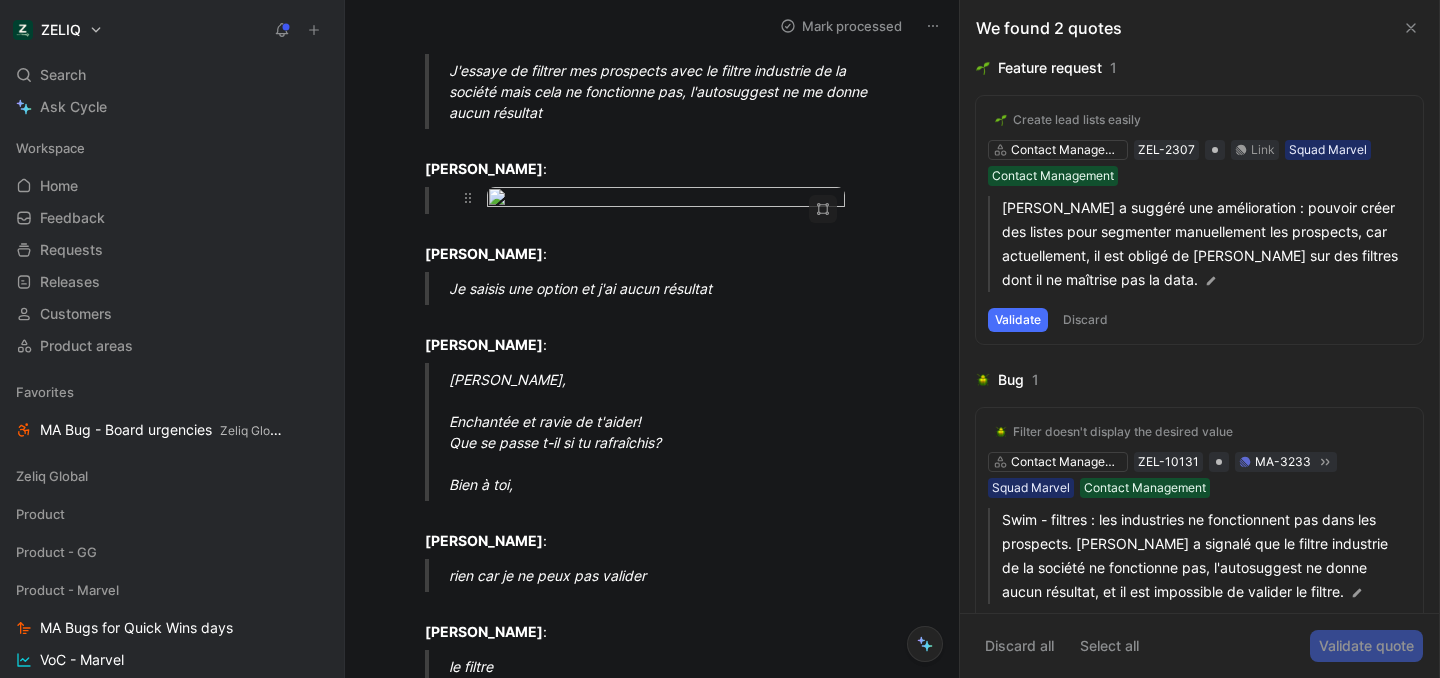 click on "ZELIQ Search ⌘ K Ask Cycle Workspace Home G then H Feedback G then F Requests G then R Releases G then L Customers Product areas Favorites MA Bug - Board urgencies Zeliq Global Zeliq Global Product Product - GG Product - Marvel MA Bugs for Quick Wins days  VoC - Marvel All Epics MA - All features/epics/bugs MA - Insights/product area/date MA - Feedbacks MA - Bugs MA - Features Listing MA - Features pipeline MA - Roadmap  MA - Roadmap - Kanban Product - DC Design Other Success Squad - GG Squad - DC Squad - Marvel
To pick up a draggable item, press the space bar.
While dragging, use the arrow keys to move the item.
Press space again to drop the item in its new position, or press escape to cancel.
Help center Invite member Swim - filtres :  les industries ne fonctionnent pas dans les prospects Mark processed S SWIM Comment Add quote Summarize Swim - filtres :  les industries ne fonctionnent pas dans les prospects 2 Product areas M [PERSON_NAME] Intercom To process Squad Marvel : : :" at bounding box center [720, 339] 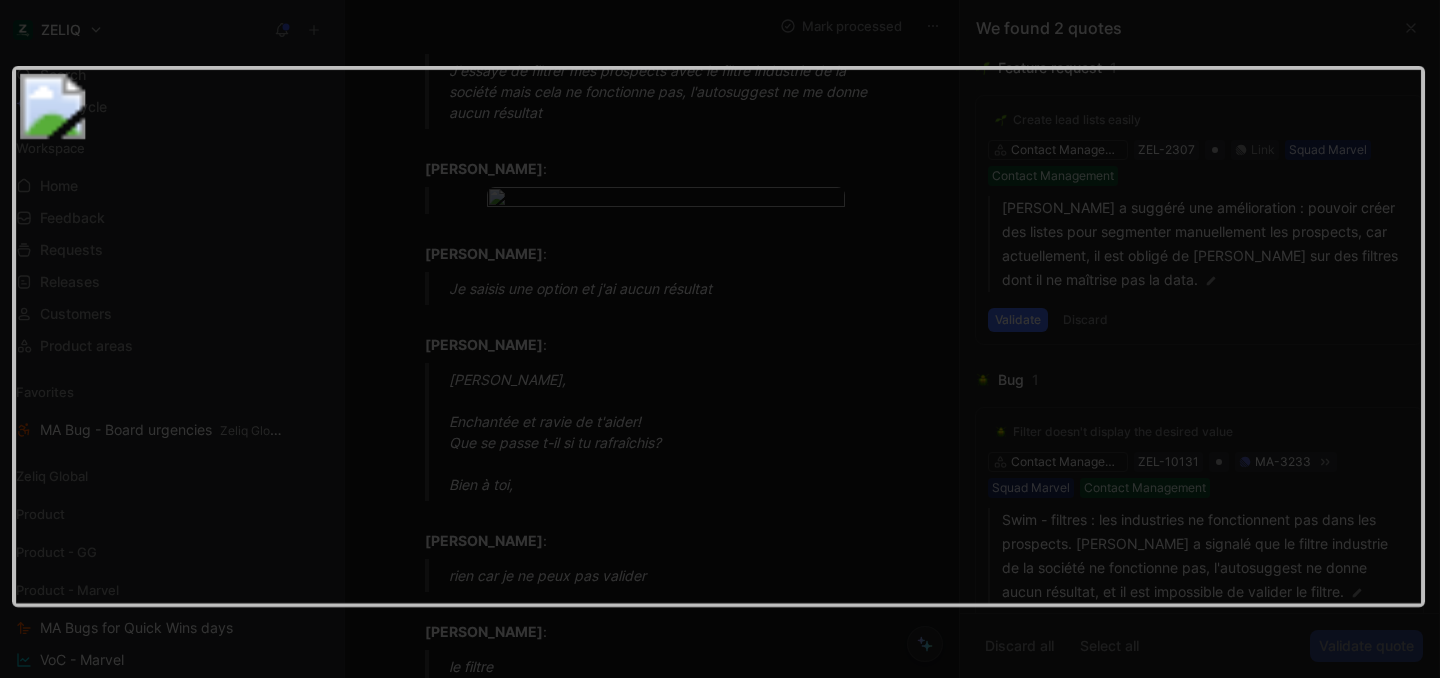 click at bounding box center [718, 336] 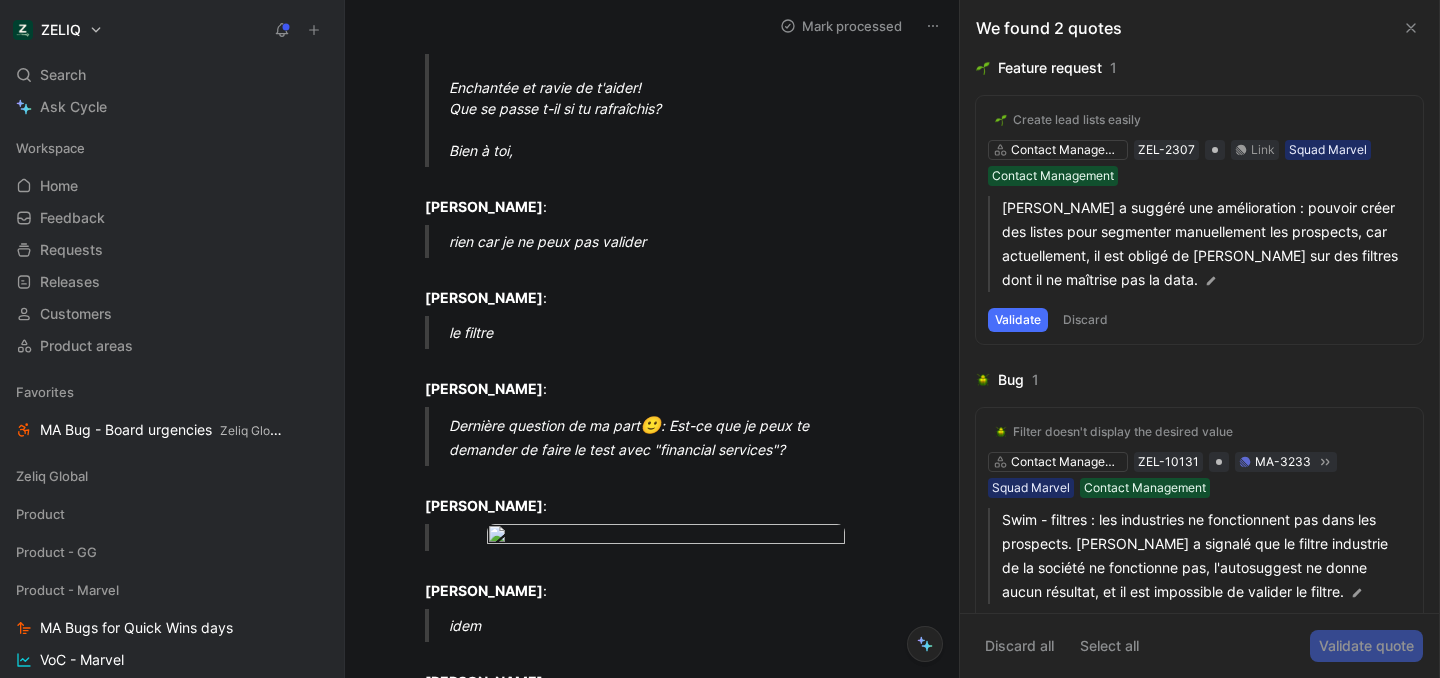 scroll, scrollTop: 1113, scrollLeft: 0, axis: vertical 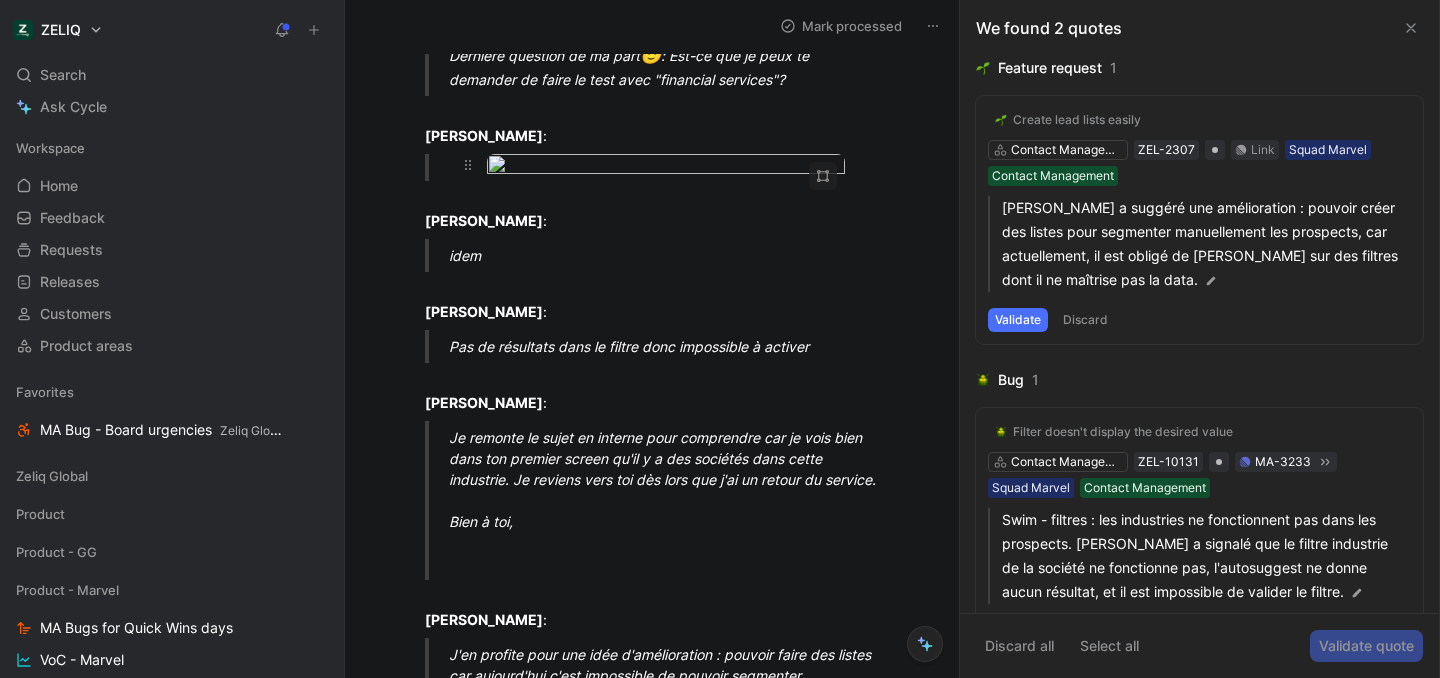click on "ZELIQ Search ⌘ K Ask Cycle Workspace Home G then H Feedback G then F Requests G then R Releases G then L Customers Product areas Favorites MA Bug - Board urgencies Zeliq Global Zeliq Global Product Product - GG Product - Marvel MA Bugs for Quick Wins days  VoC - Marvel All Epics MA - All features/epics/bugs MA - Insights/product area/date MA - Feedbacks MA - Bugs MA - Features Listing MA - Features pipeline MA - Roadmap  MA - Roadmap - Kanban Product - DC Design Other Success Squad - GG Squad - DC Squad - Marvel
To pick up a draggable item, press the space bar.
While dragging, use the arrow keys to move the item.
Press space again to drop the item in its new position, or press escape to cancel.
Help center Invite member Swim - filtres :  les industries ne fonctionnent pas dans les prospects Mark processed S SWIM Comment Add quote Summarize Swim - filtres :  les industries ne fonctionnent pas dans les prospects 2 Product areas M [PERSON_NAME] Intercom To process Squad Marvel : : :" at bounding box center [720, 339] 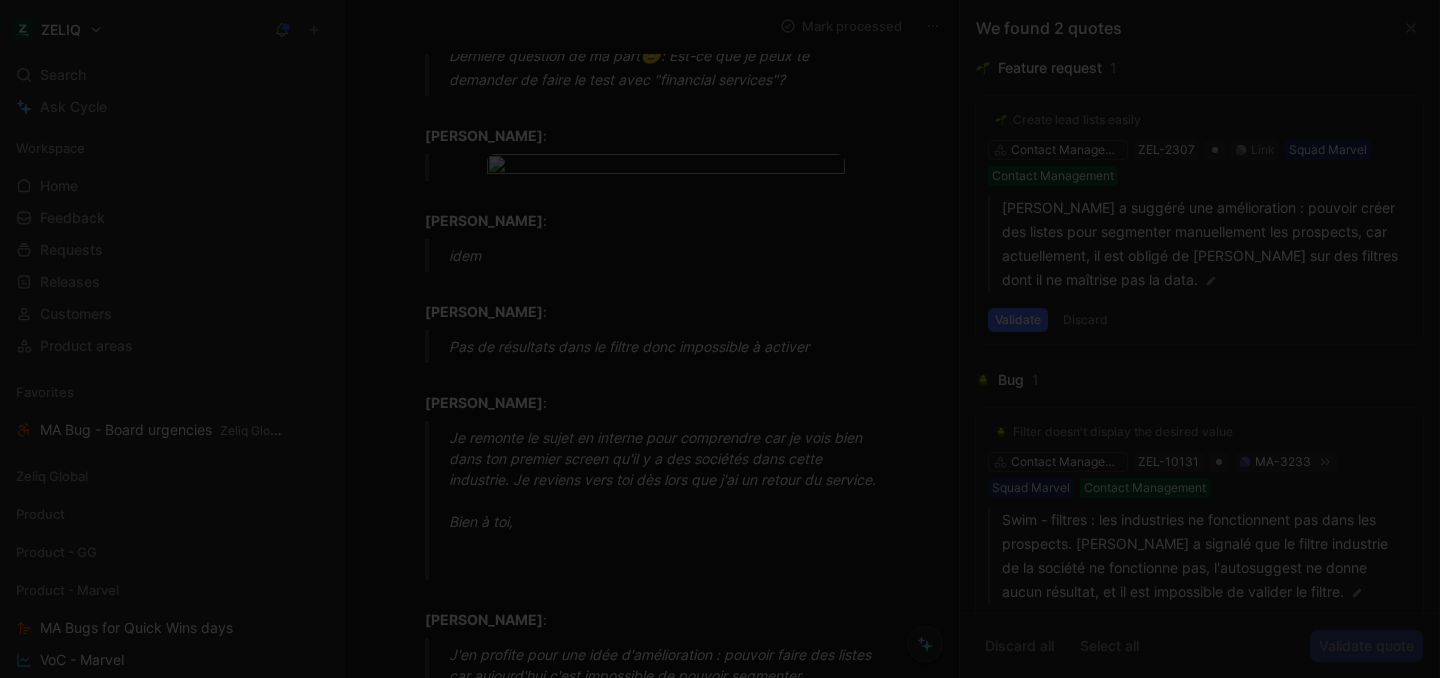 click at bounding box center (720, 339) 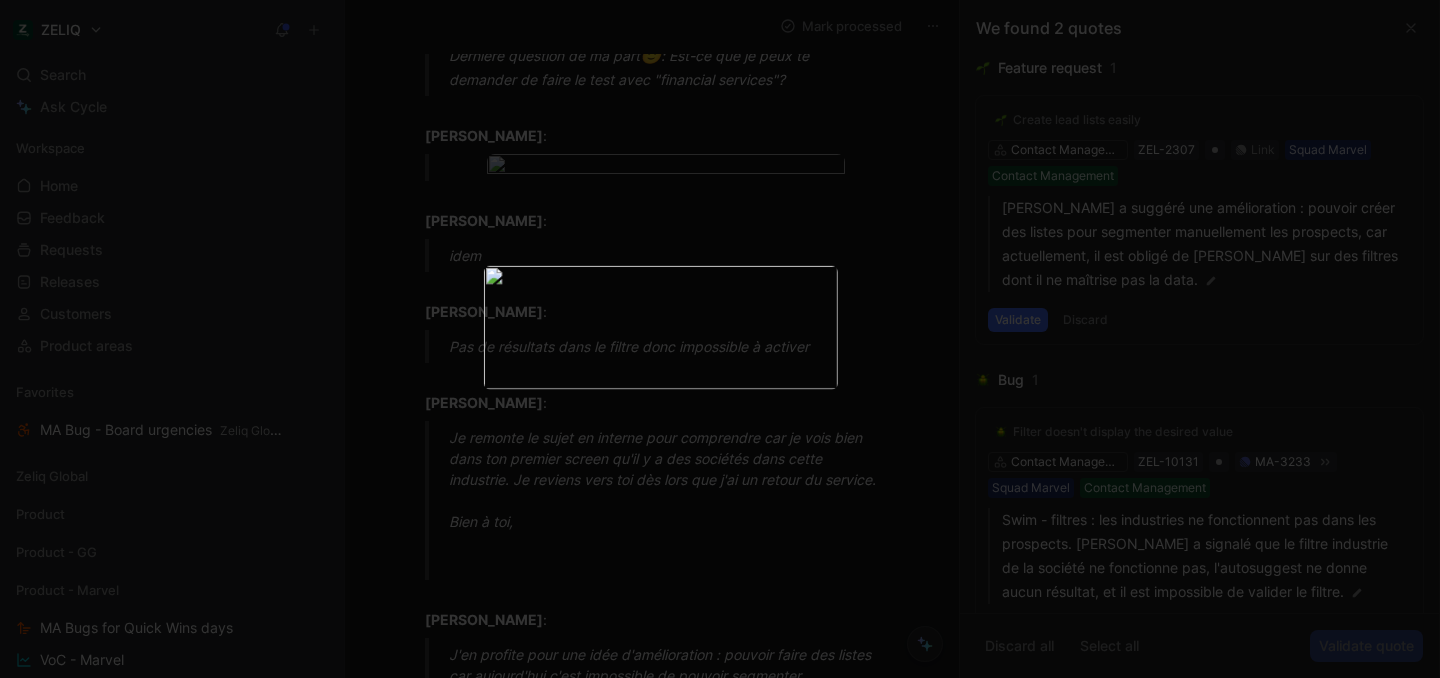 click at bounding box center [661, 327] 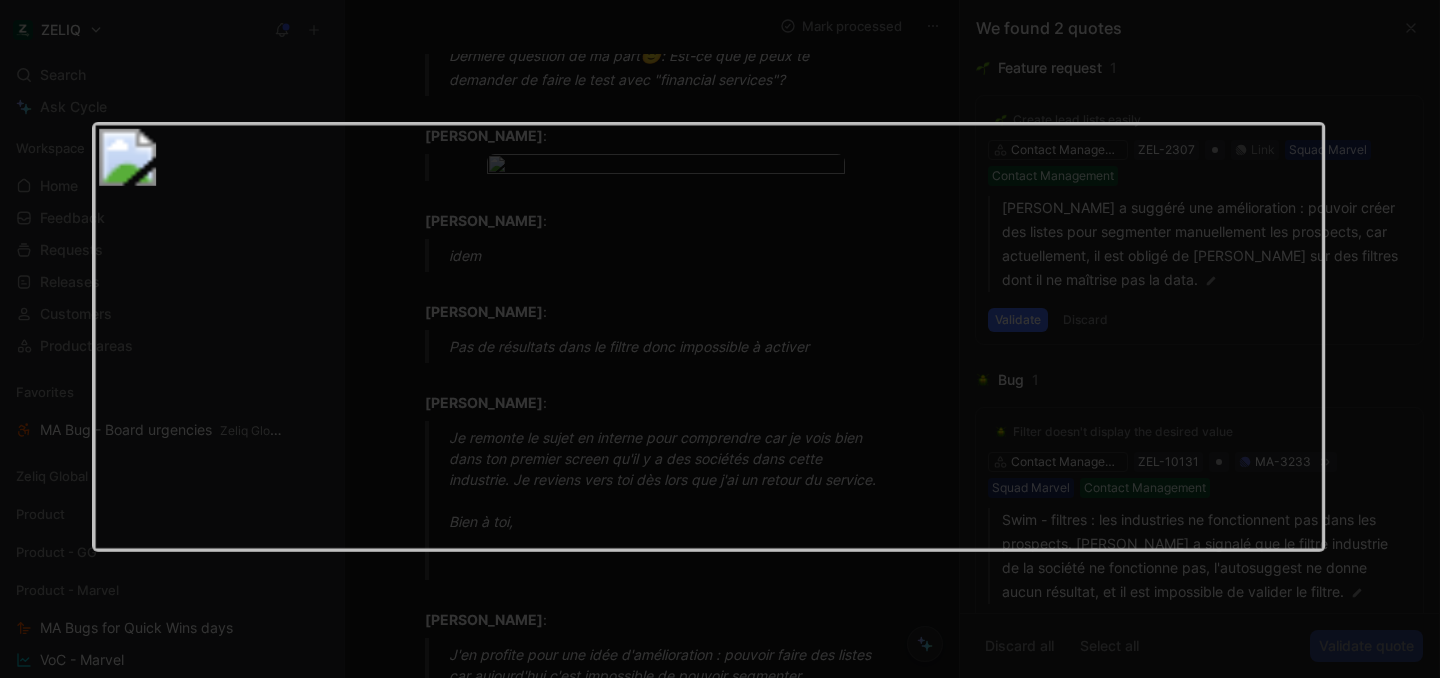 click at bounding box center [708, 337] 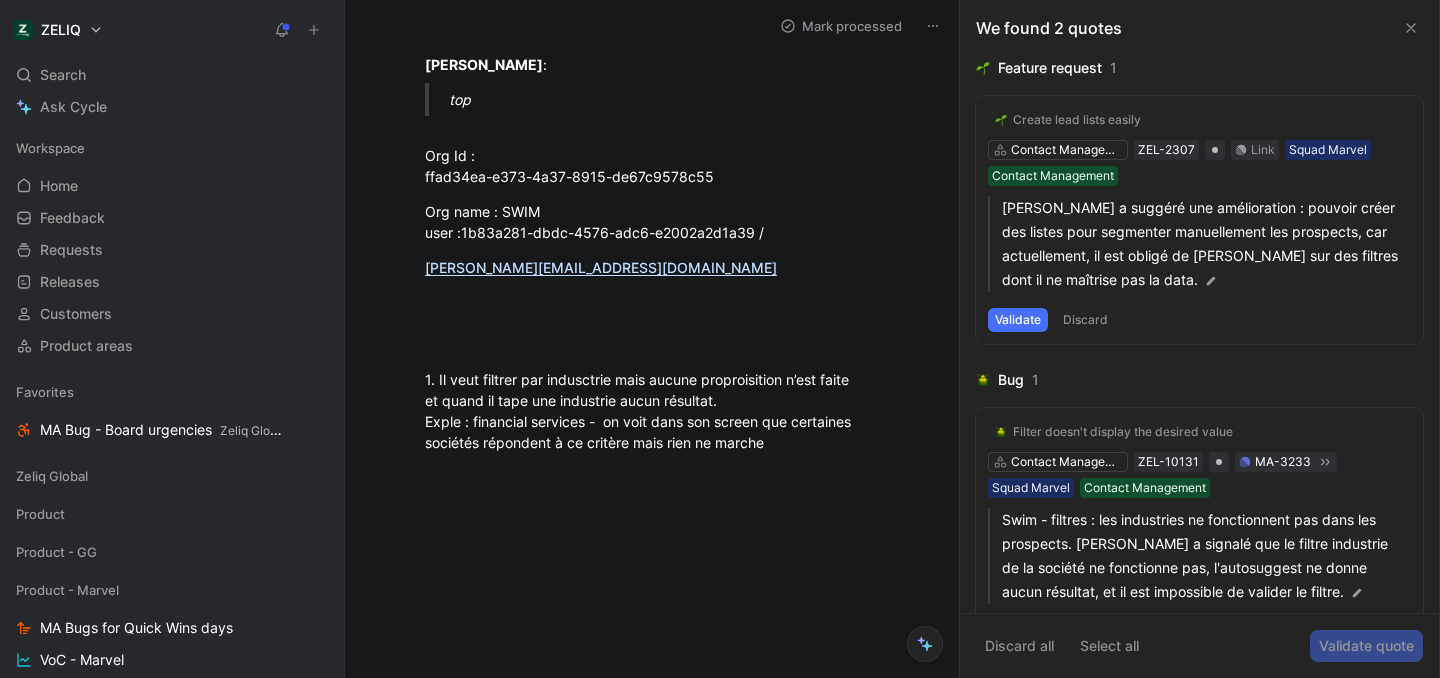 scroll, scrollTop: 2286, scrollLeft: 0, axis: vertical 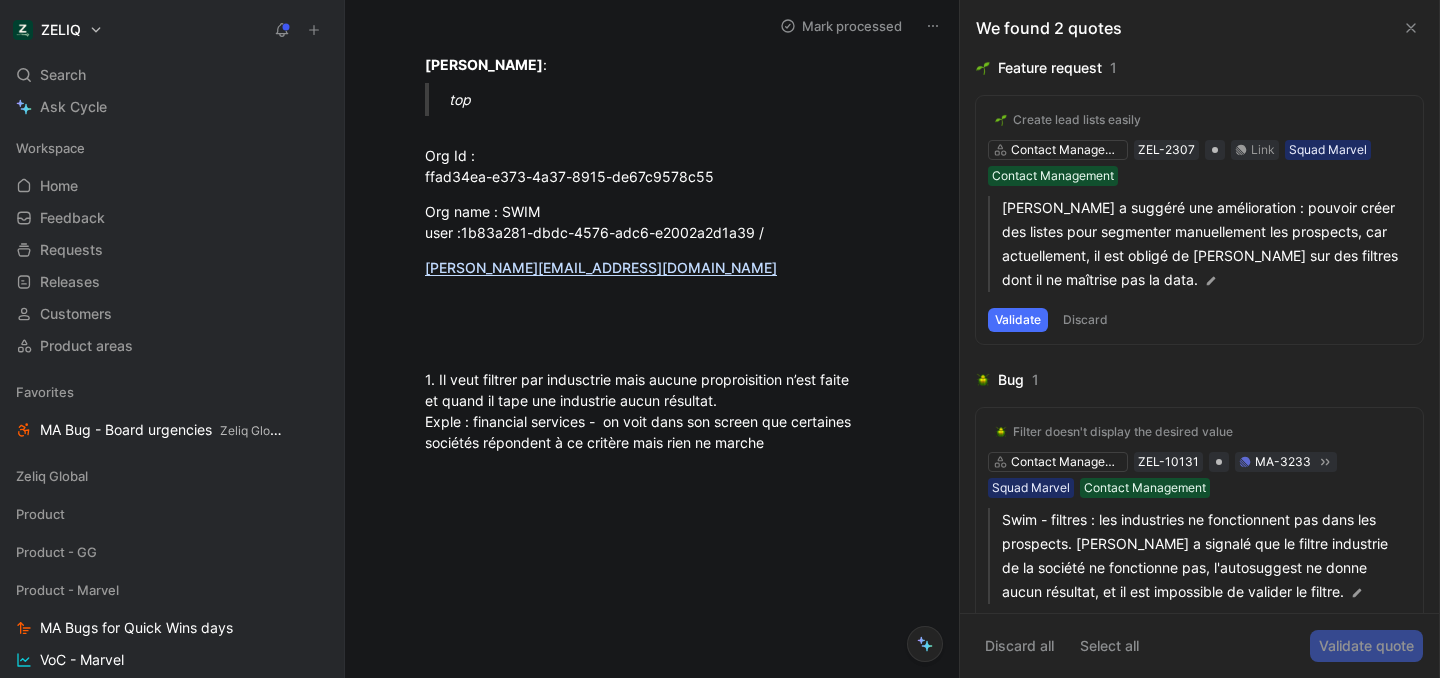 click 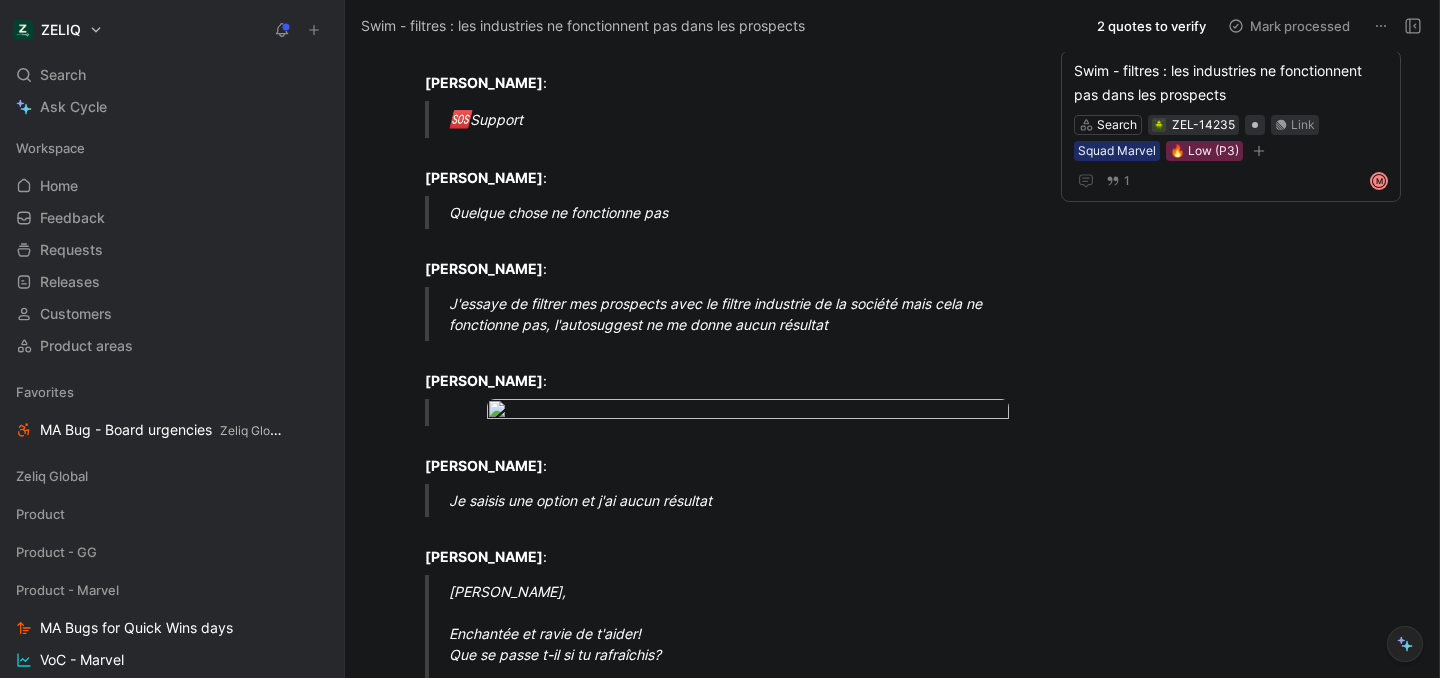 scroll, scrollTop: 0, scrollLeft: 0, axis: both 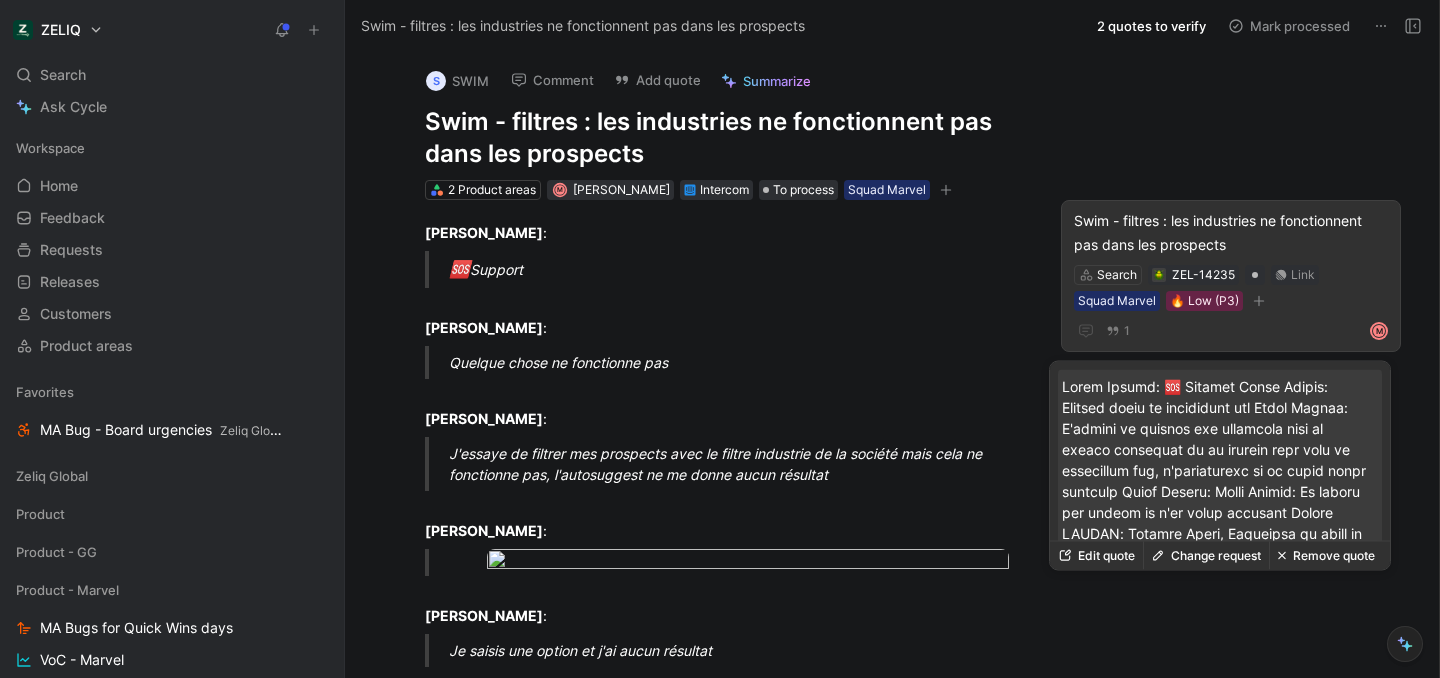 click on "Swim - filtres : les industries ne fonctionnent pas dans les prospects" at bounding box center [1231, 233] 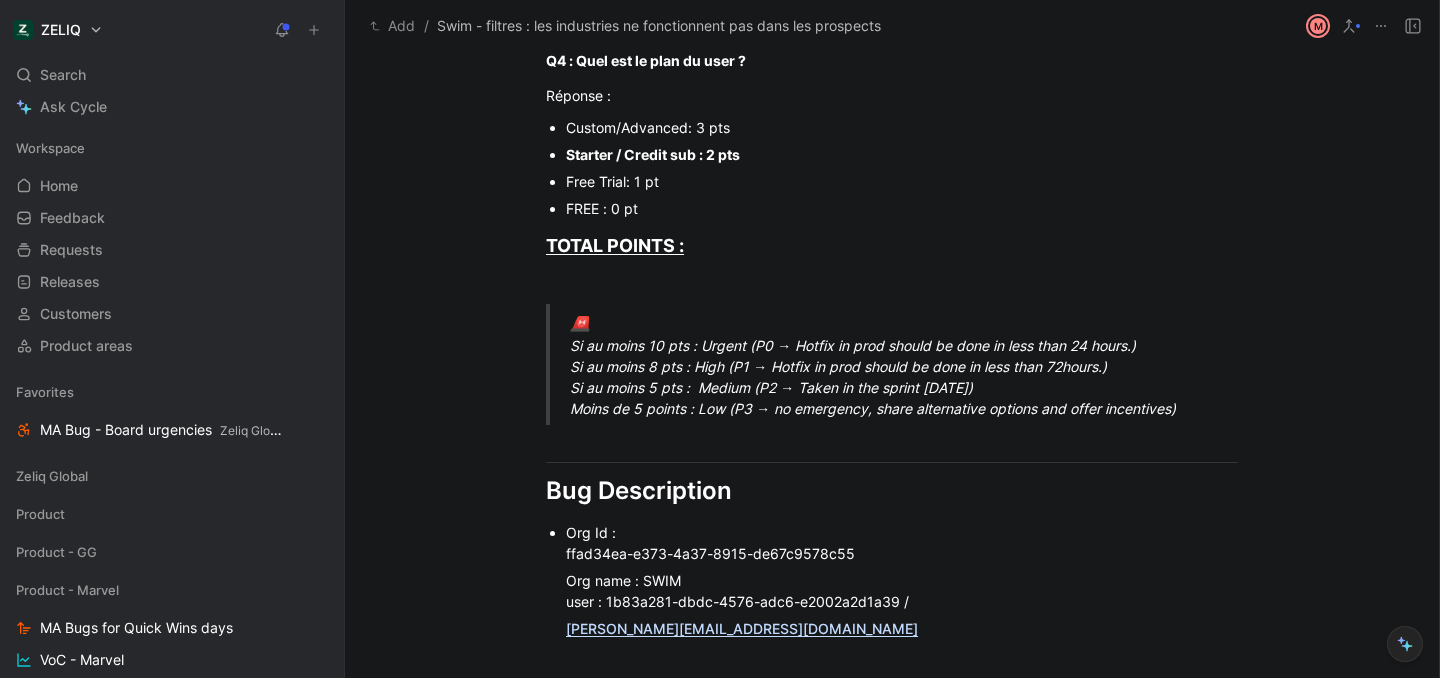 scroll, scrollTop: 1218, scrollLeft: 0, axis: vertical 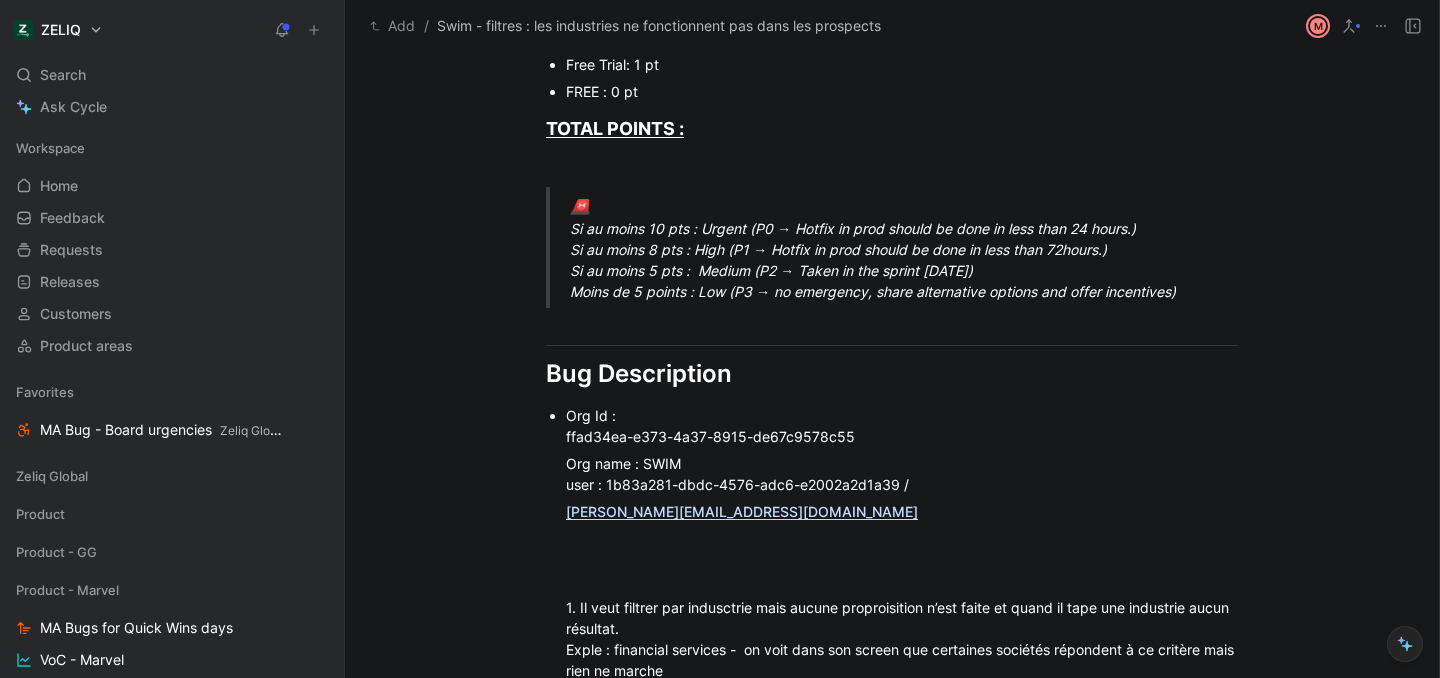 click on "Org Id :  ffad34ea-e373-4a37-8915-de67c9578c55" at bounding box center [902, 426] 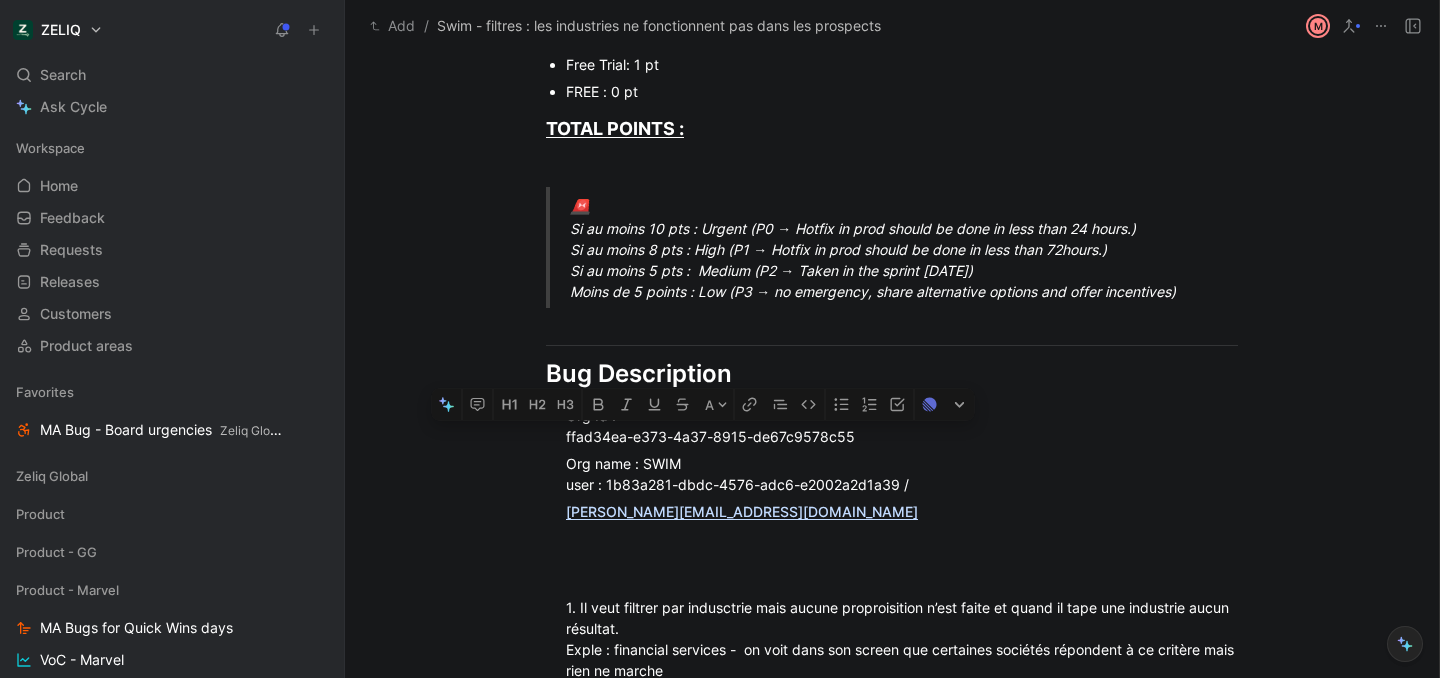 drag, startPoint x: 609, startPoint y: 432, endPoint x: 793, endPoint y: 439, distance: 184.1331 